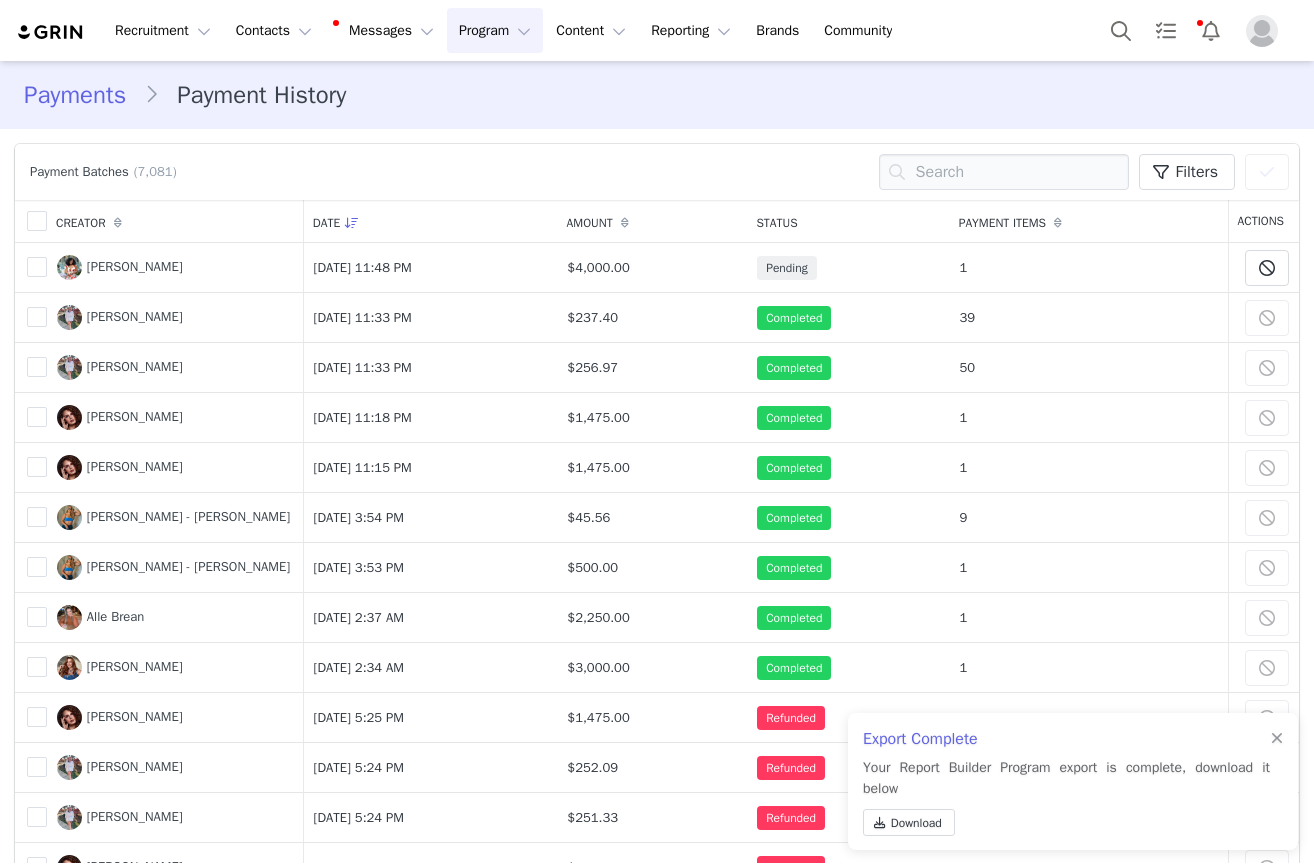 scroll, scrollTop: 0, scrollLeft: 0, axis: both 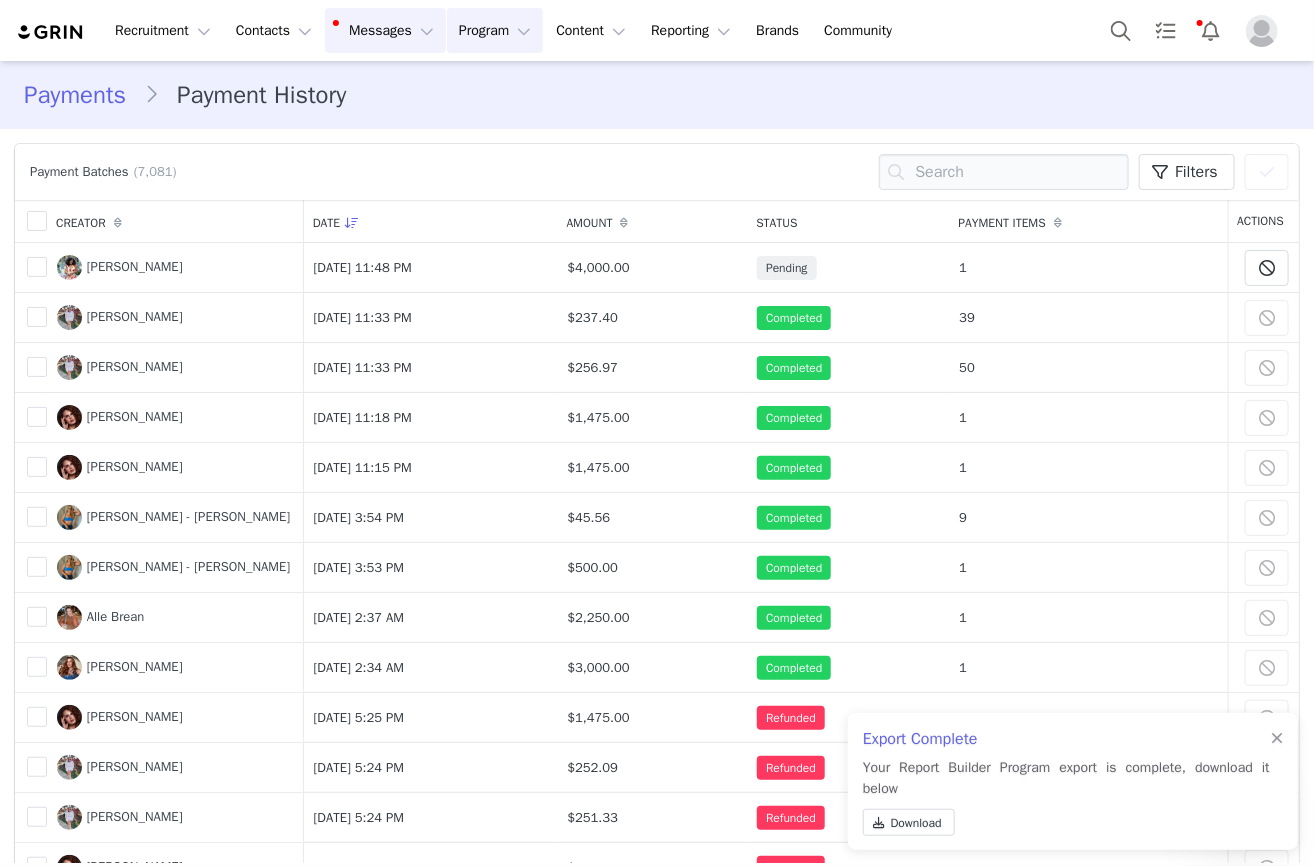 click on "Messages Messages" at bounding box center [385, 30] 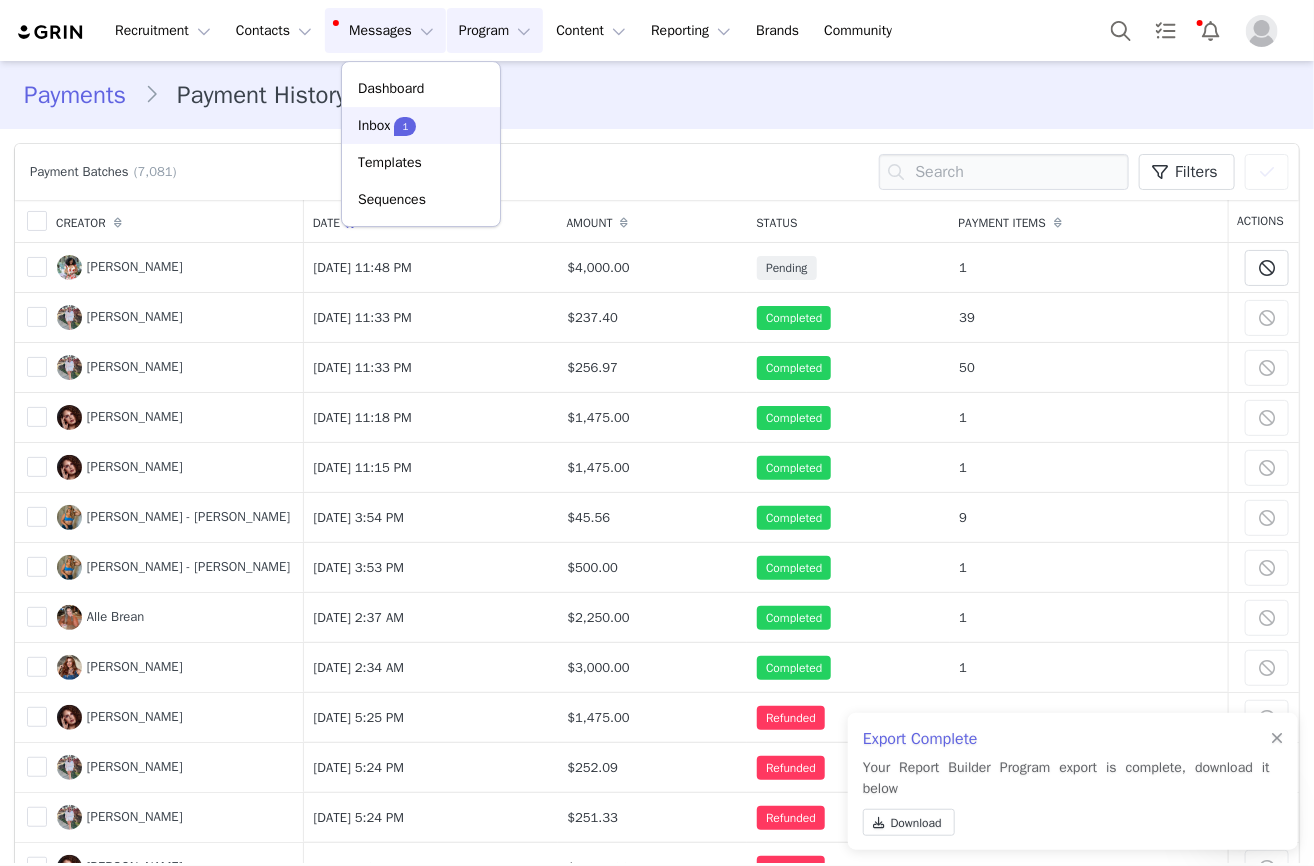 click on "Inbox" at bounding box center (374, 125) 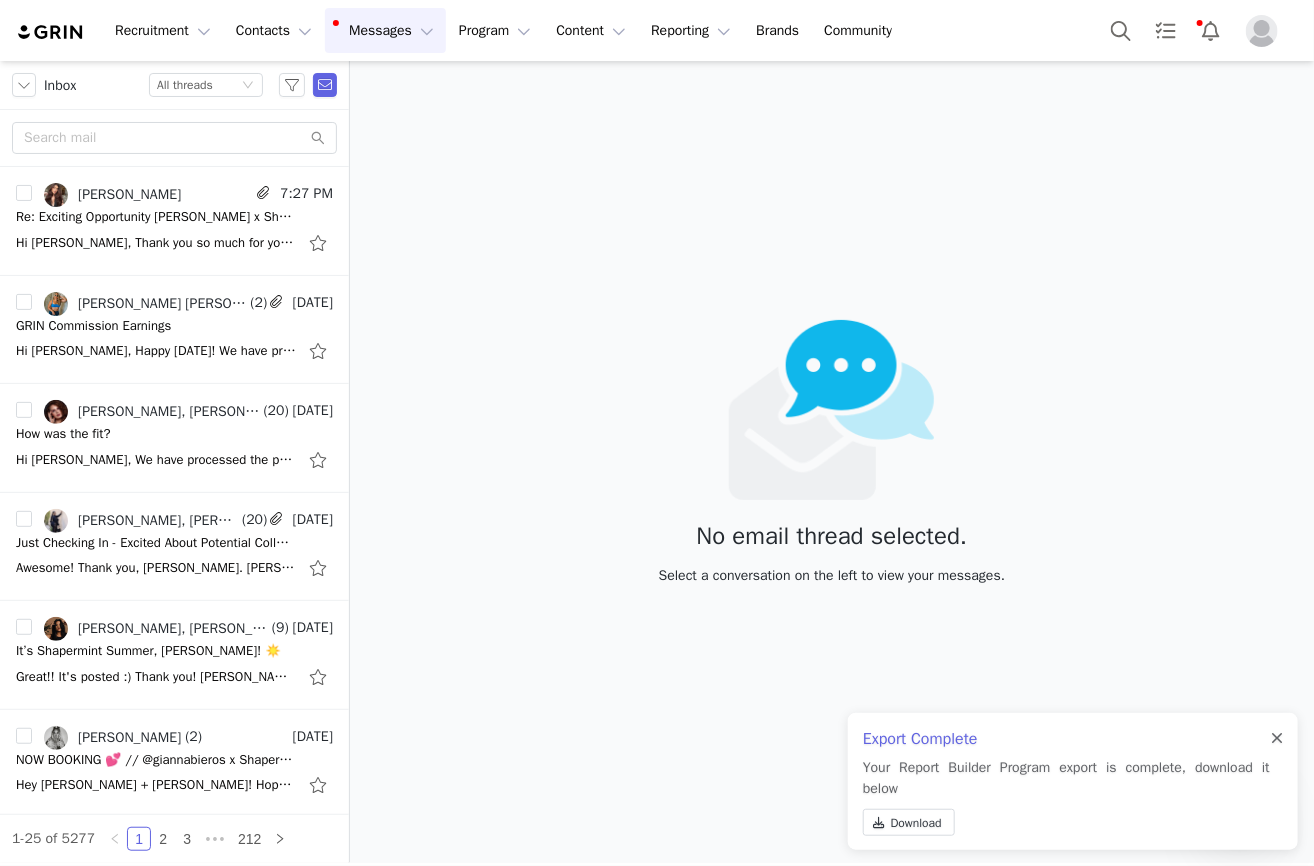 click at bounding box center (1277, 739) 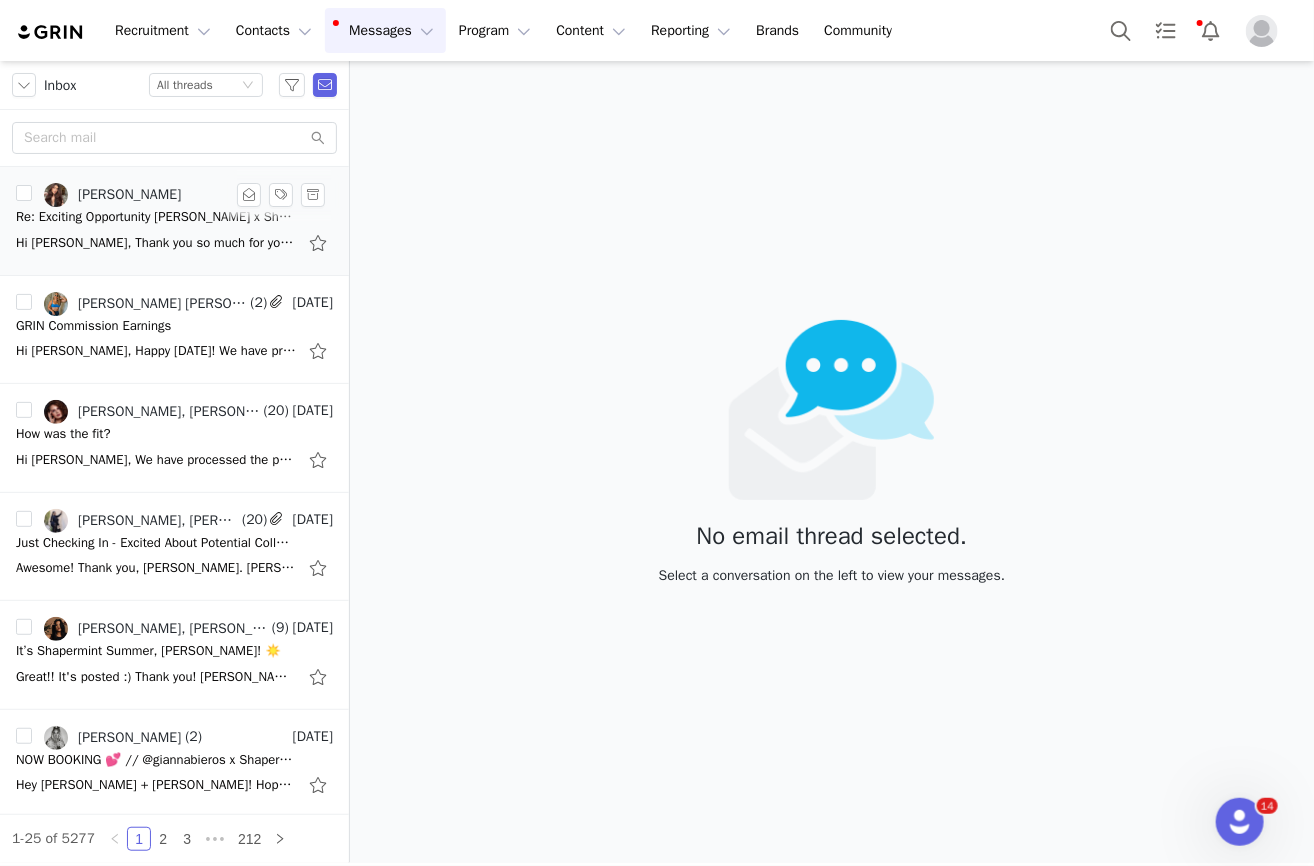 click on "Hi Chloé, Thank you so much for your thoughtful response—we're thrilled to hear that you're excited about the opportunity! I've reviewed your media kit and I'm fully aligned with your" at bounding box center (156, 243) 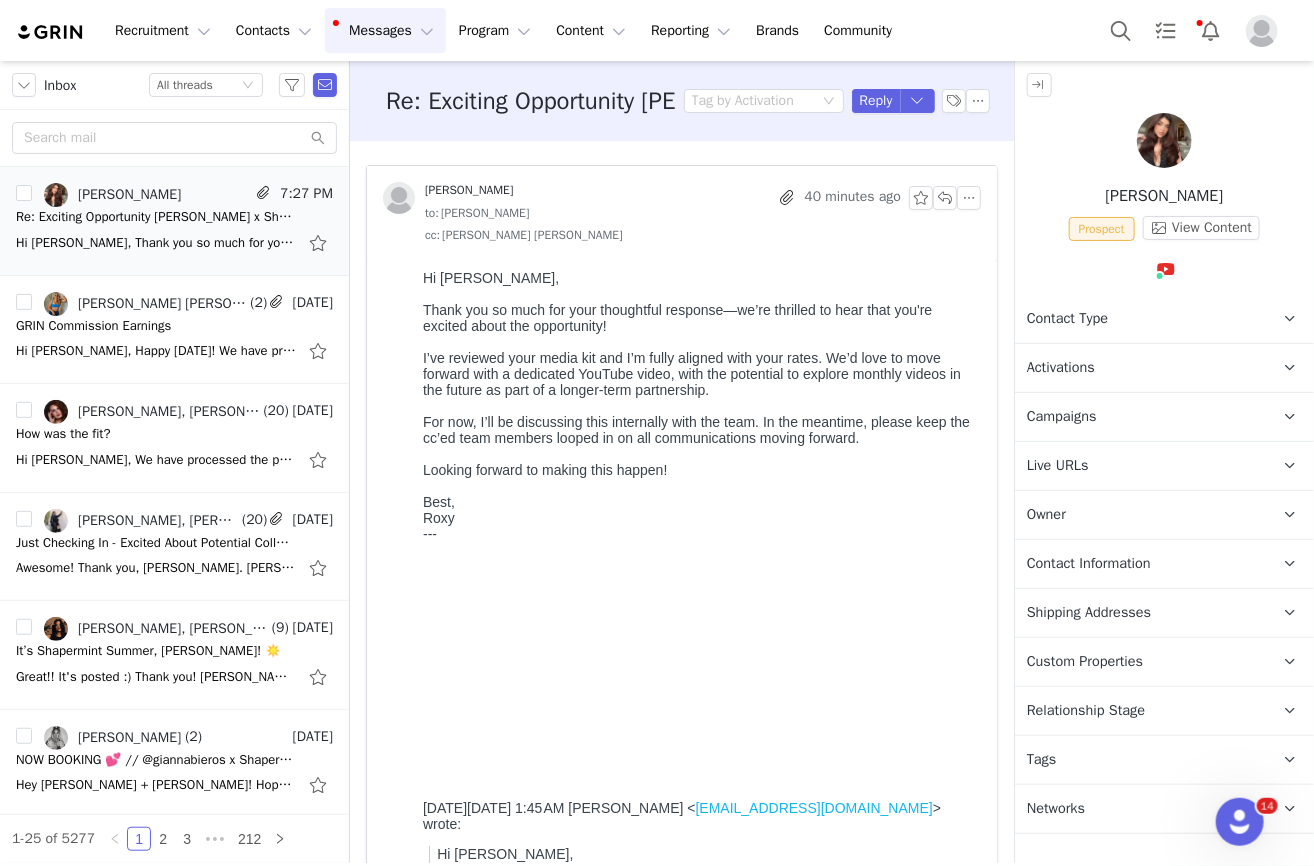 scroll, scrollTop: 0, scrollLeft: 0, axis: both 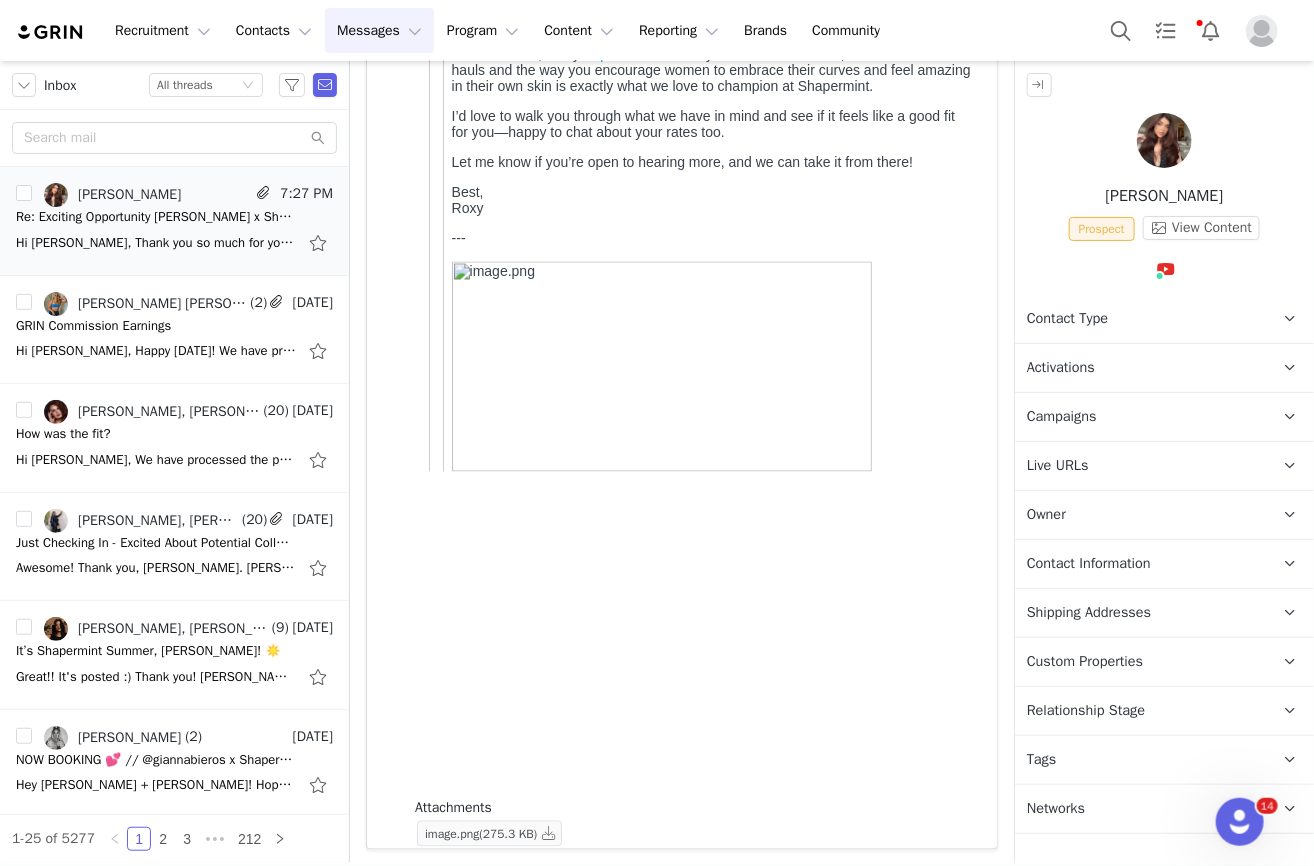 click on "(275.3 KB)" at bounding box center [508, 835] 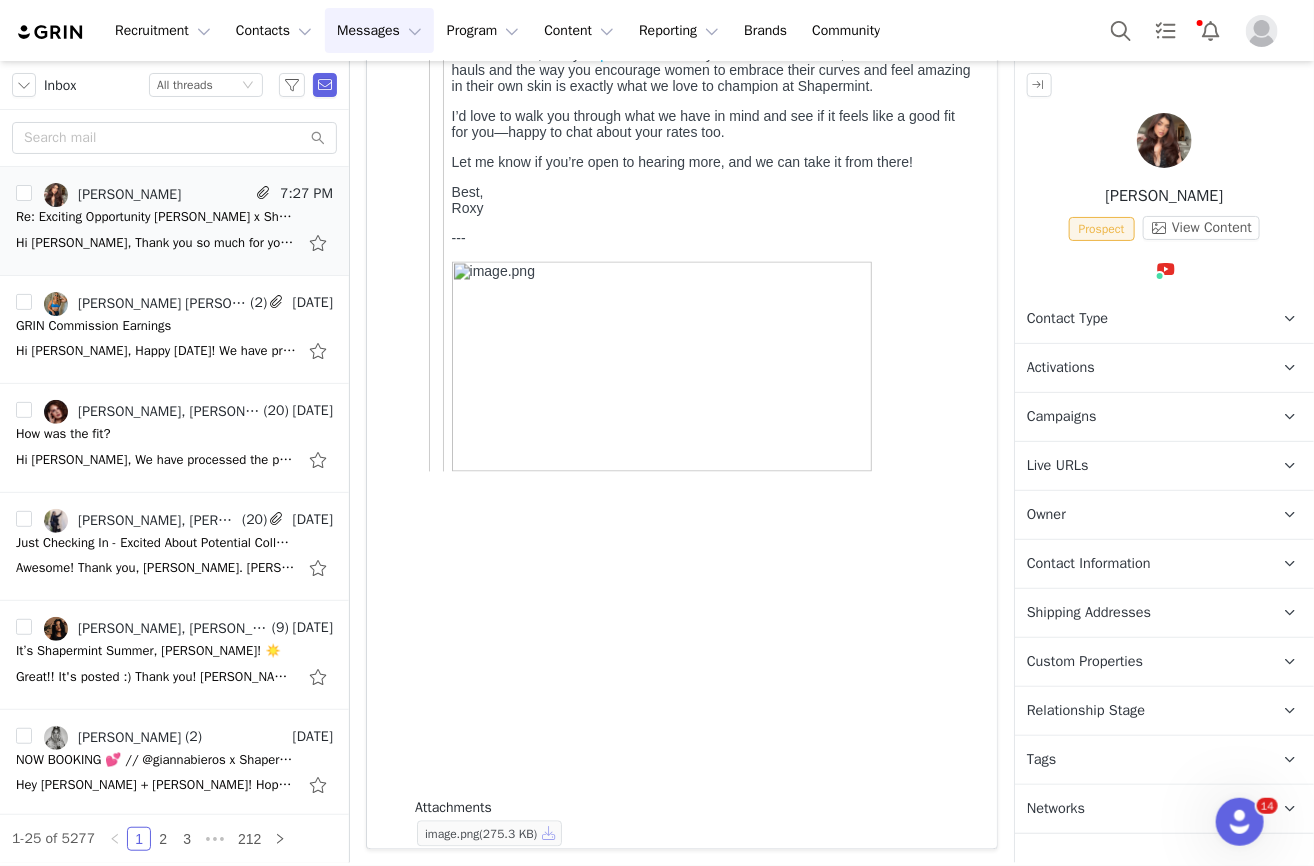 click at bounding box center [549, 834] 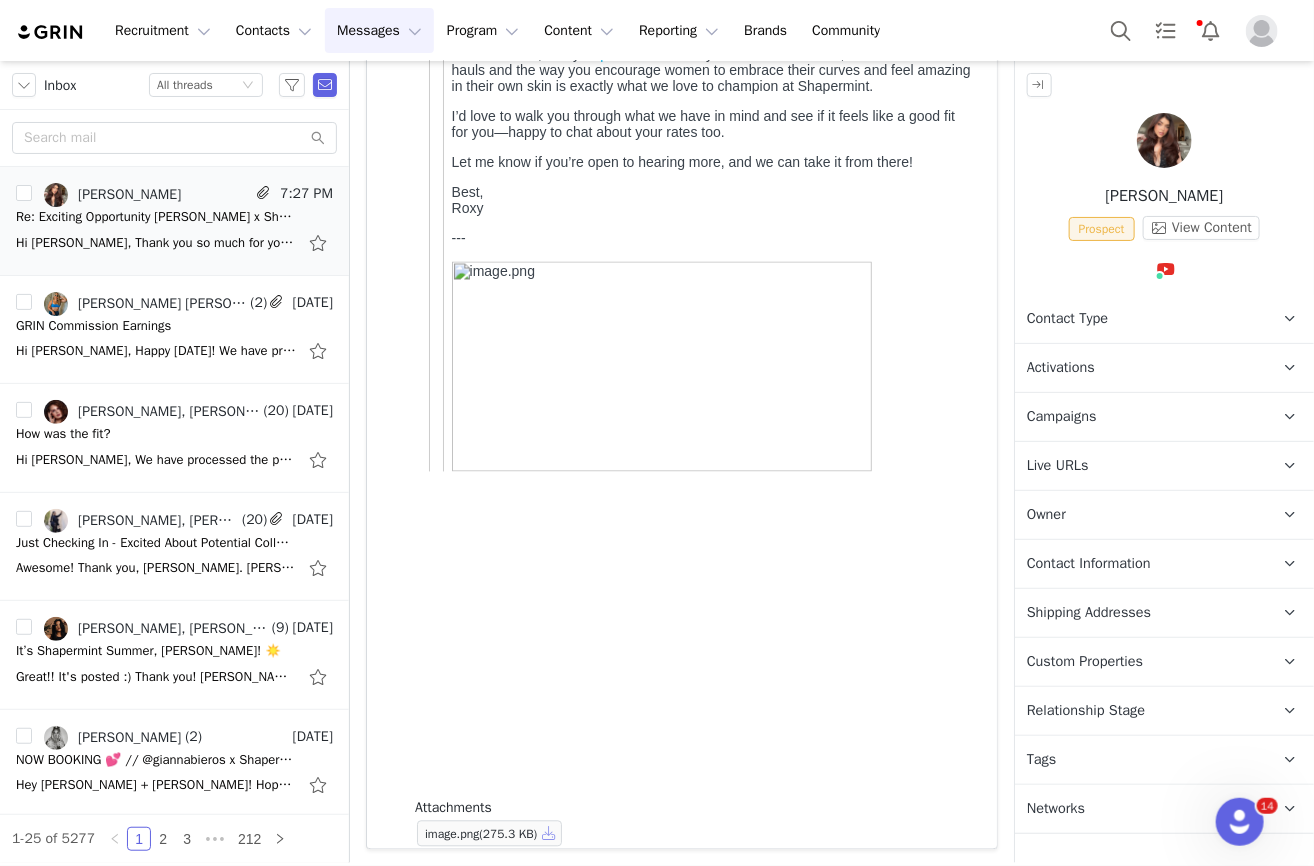 scroll, scrollTop: 0, scrollLeft: 0, axis: both 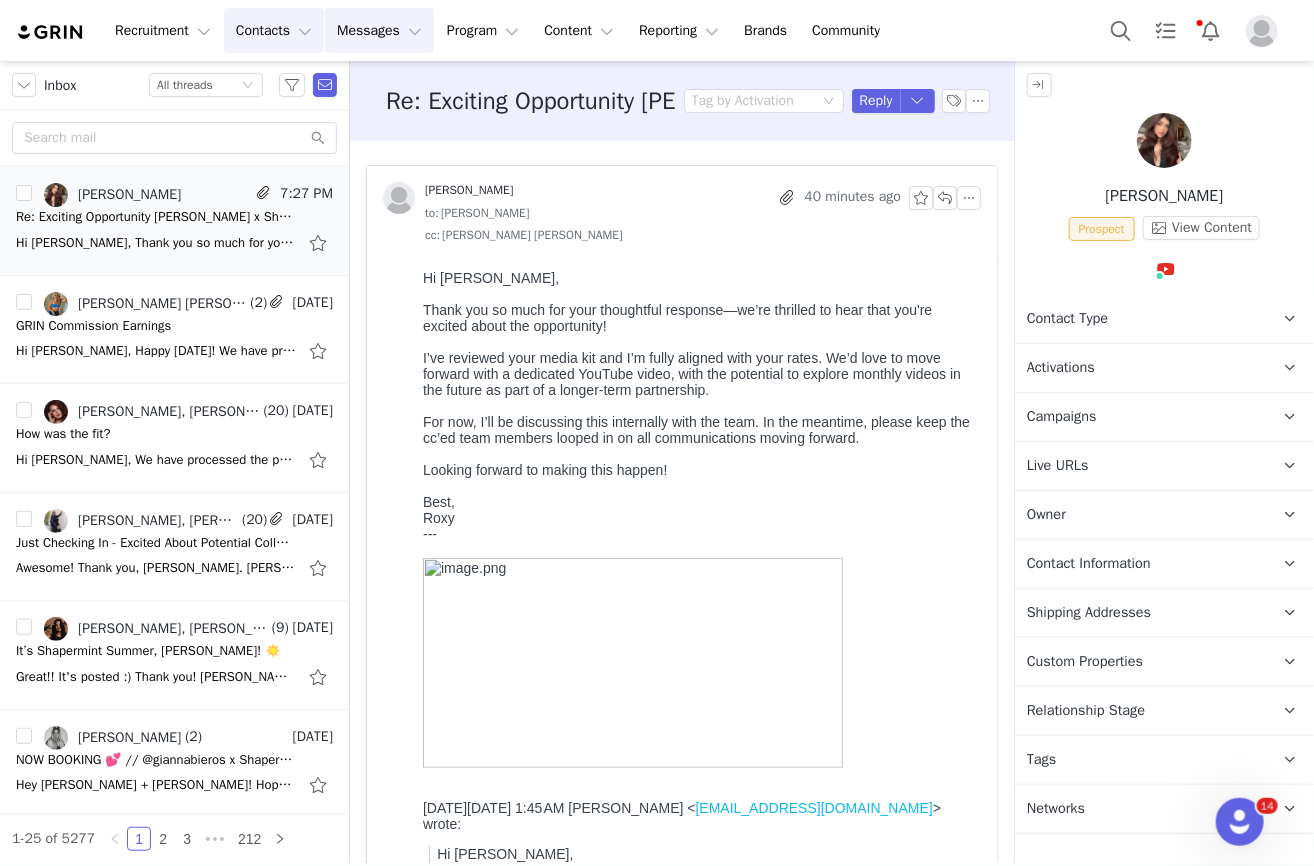 click on "Contacts Contacts" at bounding box center (274, 30) 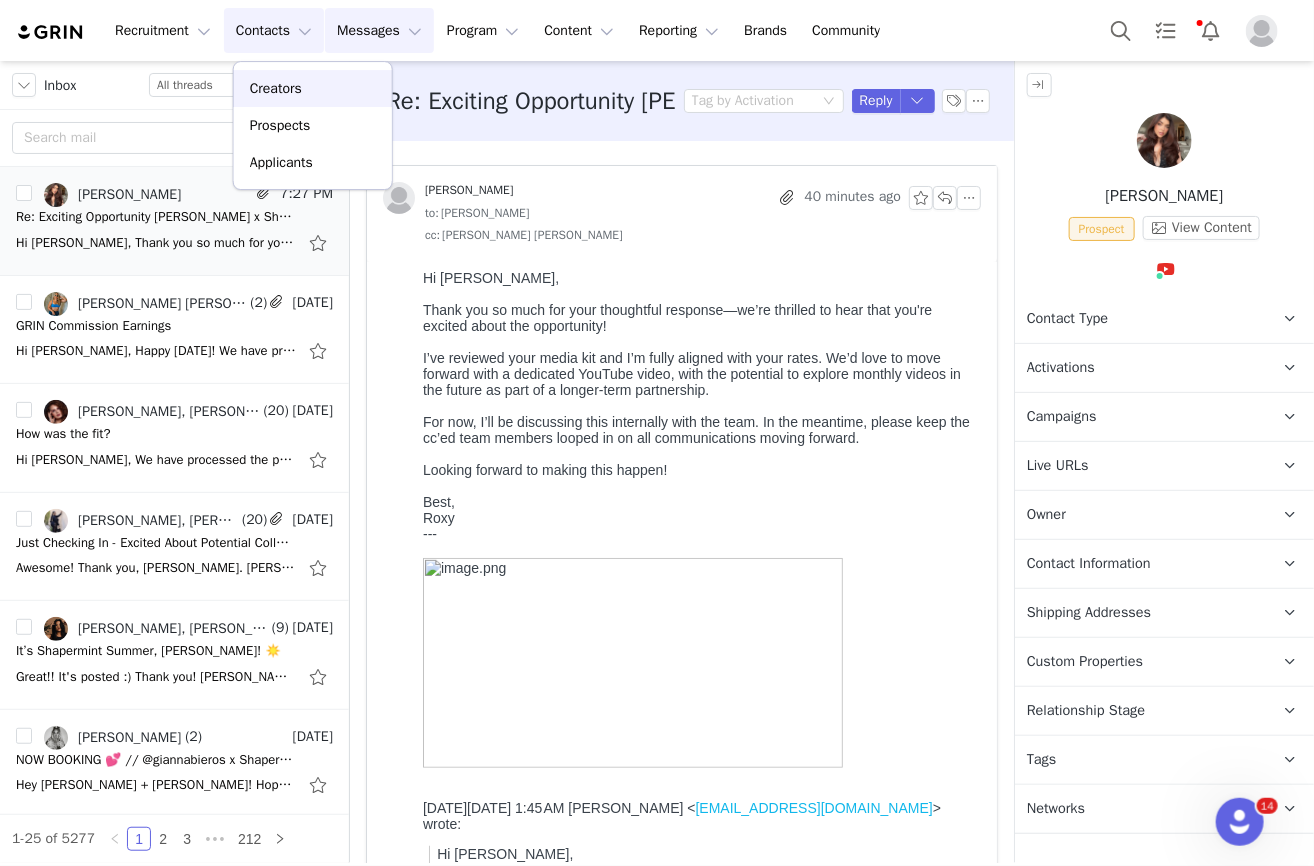 click on "Creators" at bounding box center (276, 88) 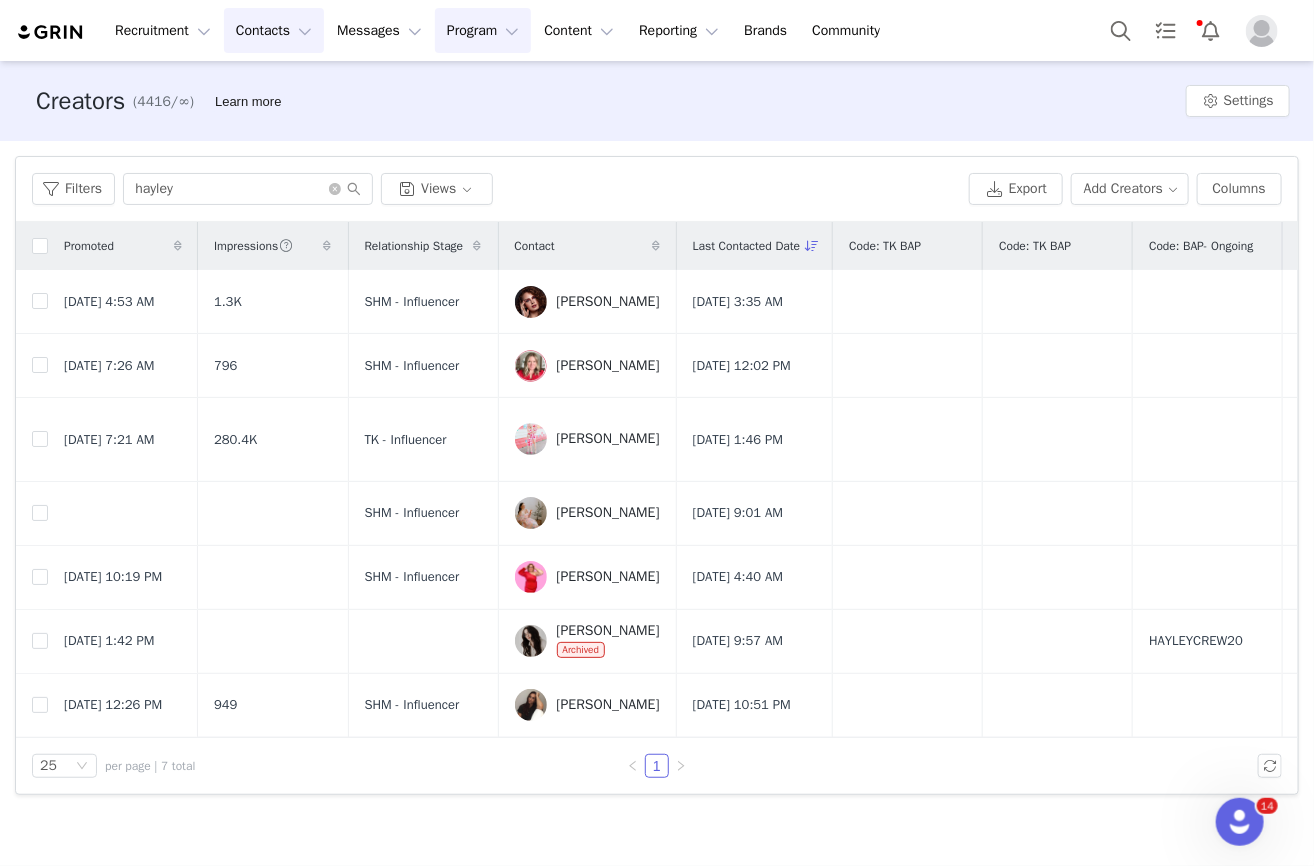 click on "Program Program" at bounding box center (483, 30) 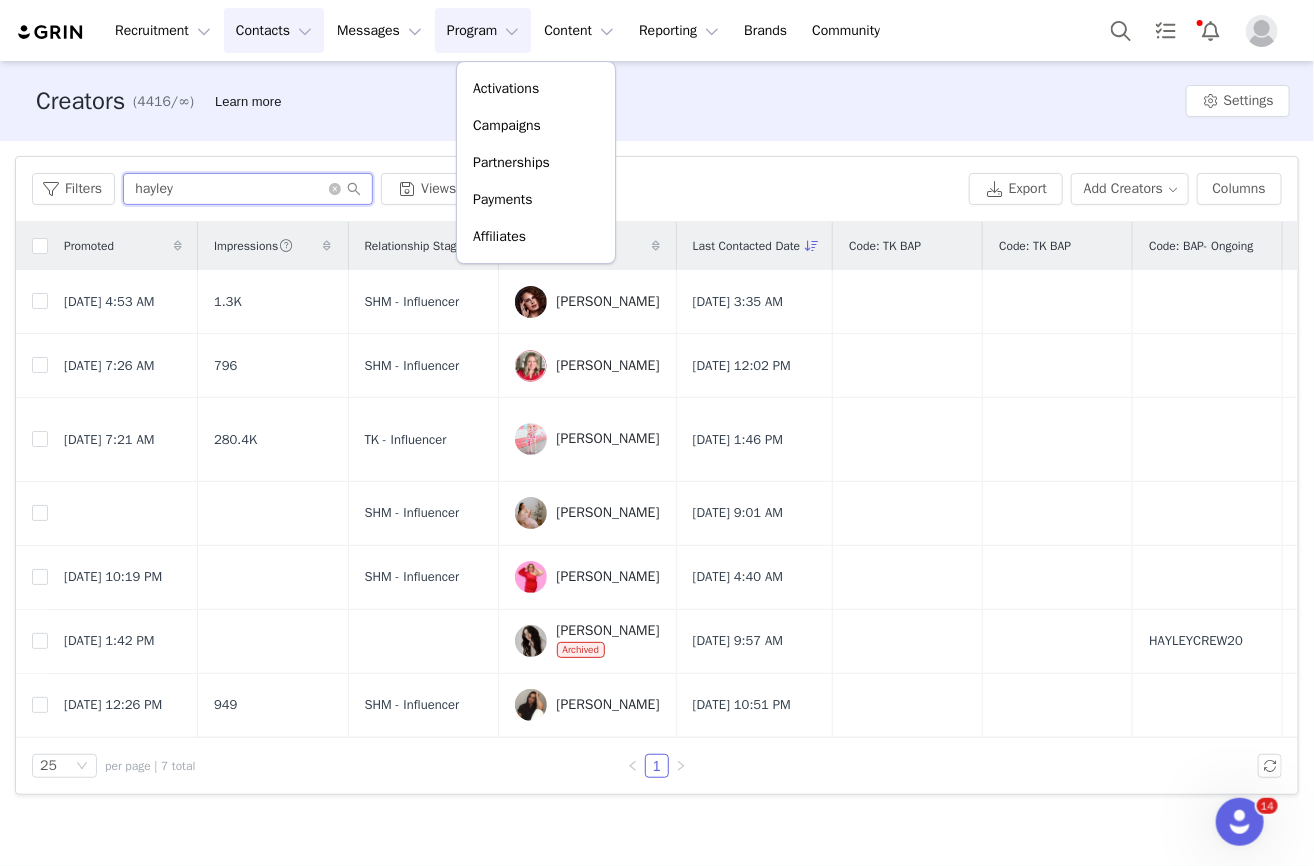 click on "hayley" at bounding box center [248, 189] 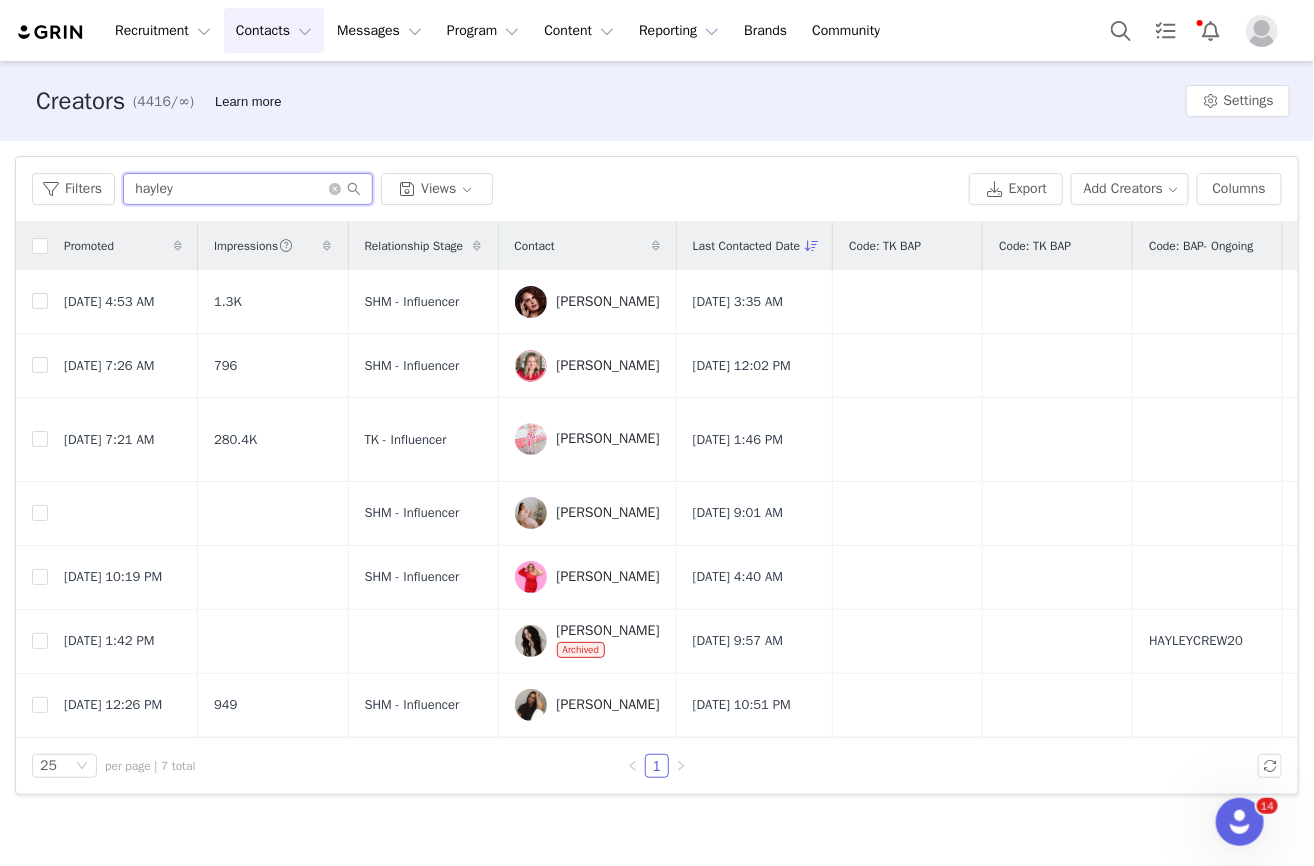 paste on "TIFFSHM20" 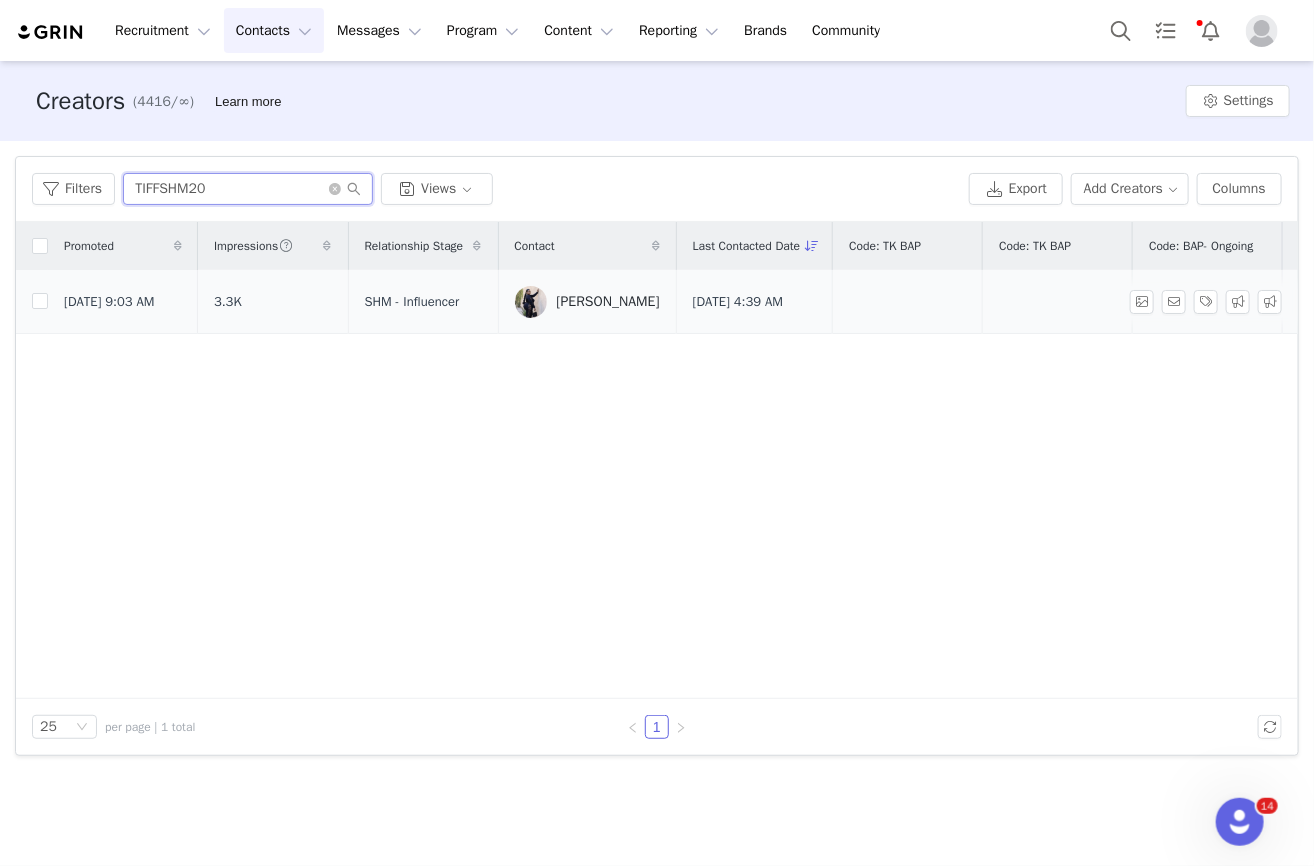 type on "TIFFSHM20" 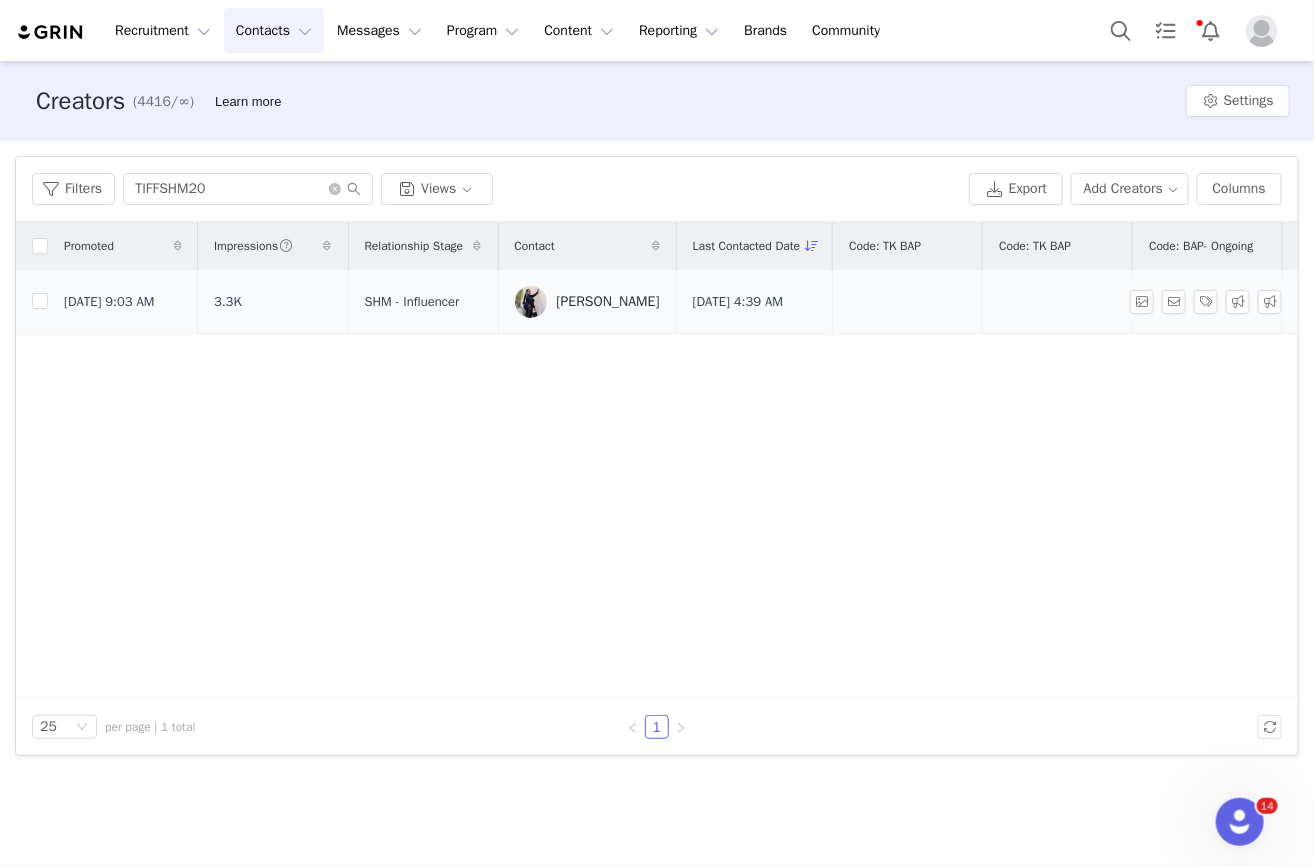 click on "[PERSON_NAME]" at bounding box center [608, 302] 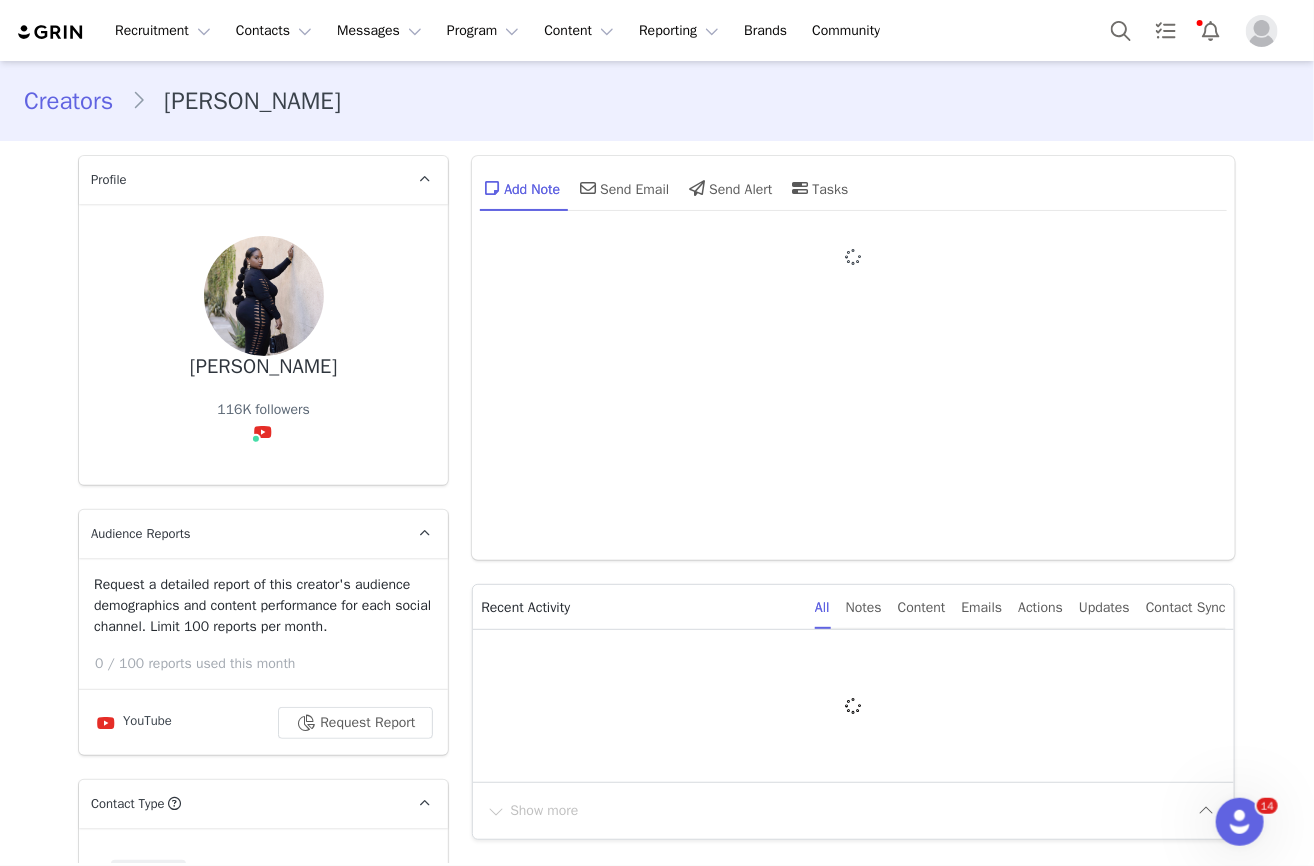type on "+1 ([GEOGRAPHIC_DATA])" 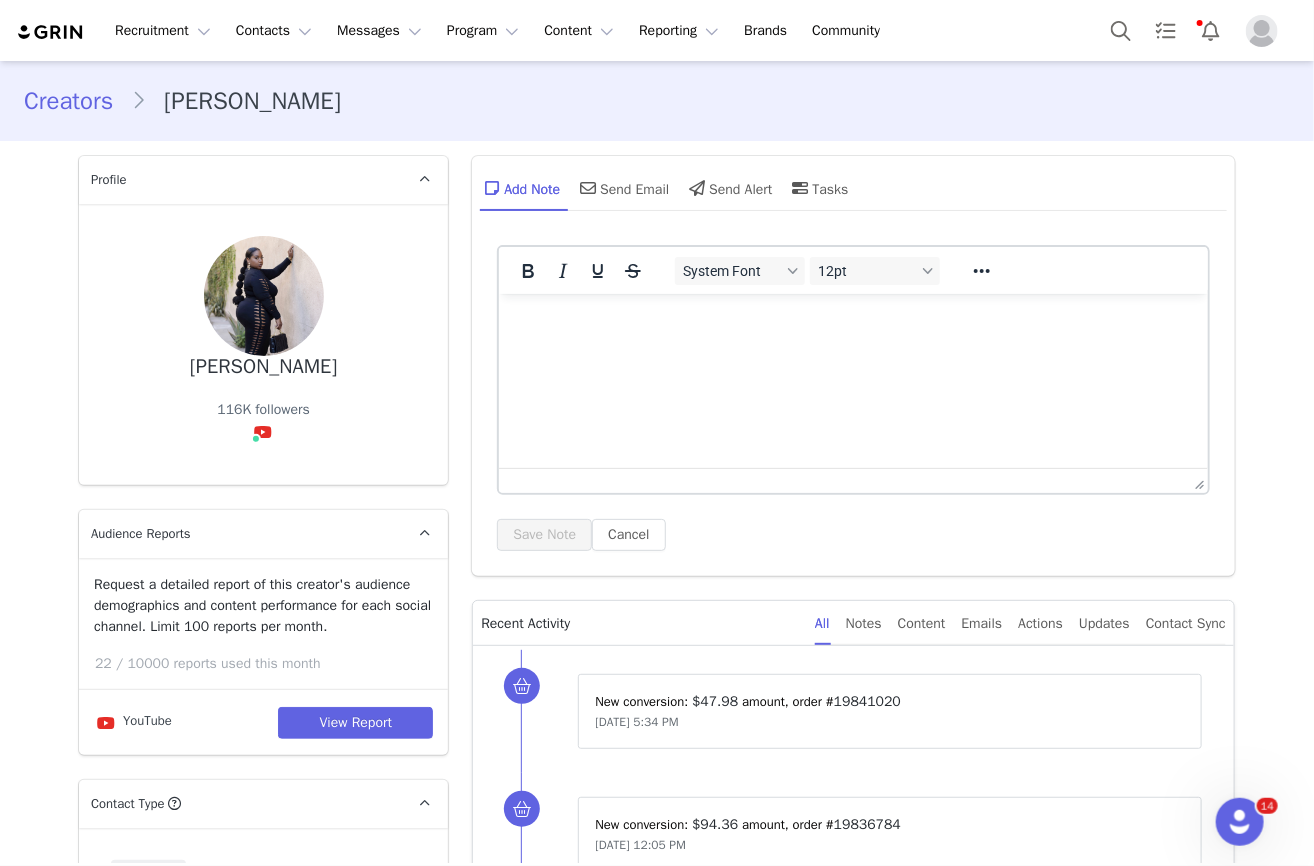 scroll, scrollTop: 0, scrollLeft: 0, axis: both 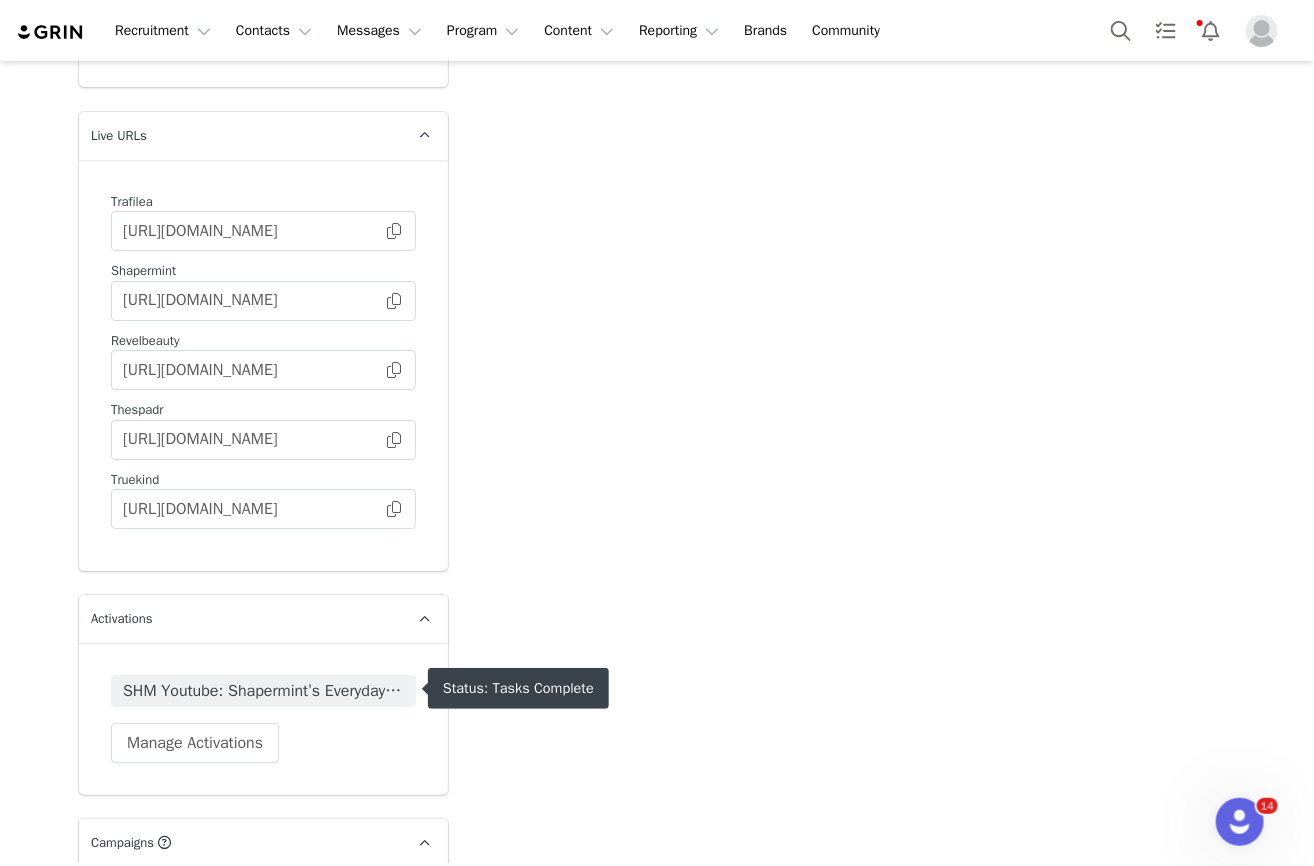 click on "SHM Youtube: Shapermint’s Everyday Shapewear Best-Selling Essentials Roundup" at bounding box center (263, 691) 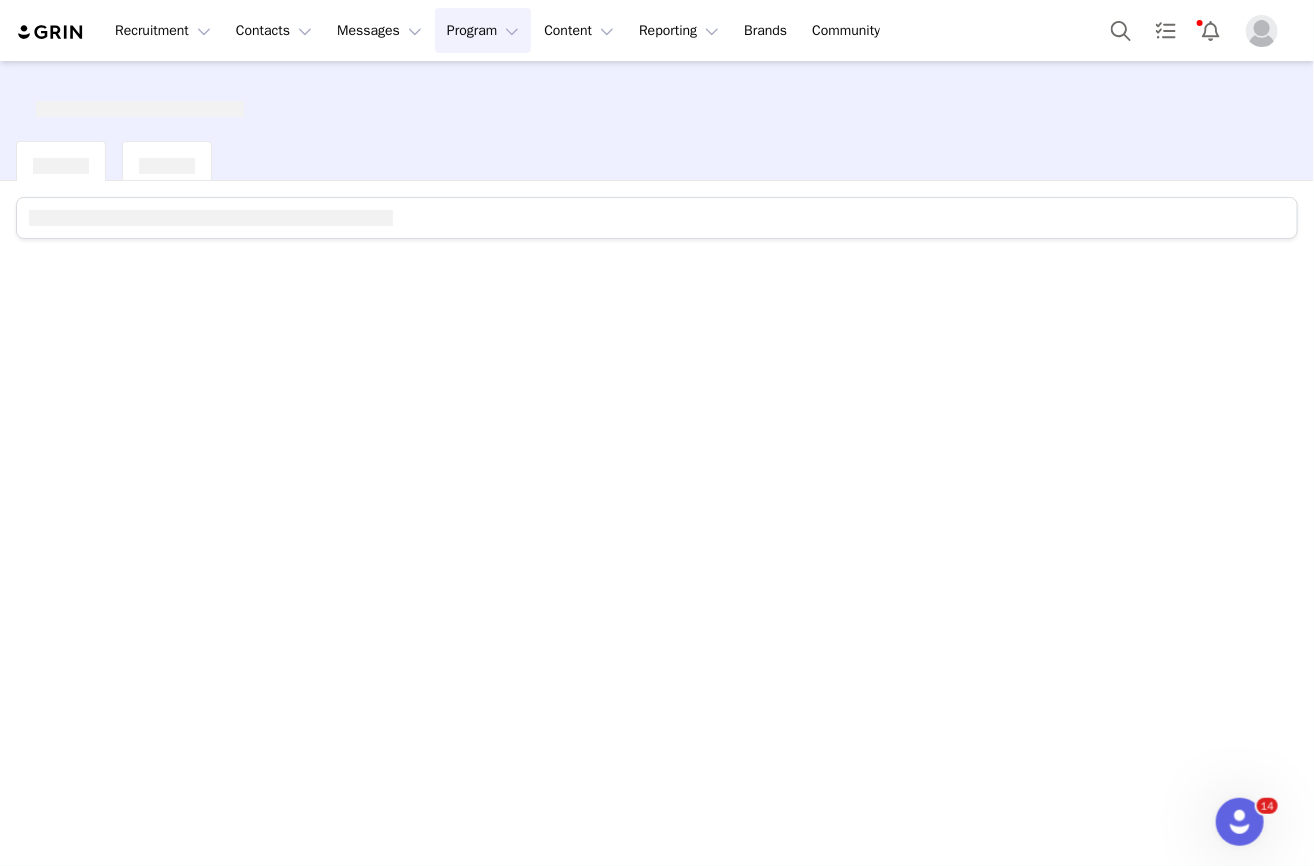 scroll, scrollTop: 0, scrollLeft: 0, axis: both 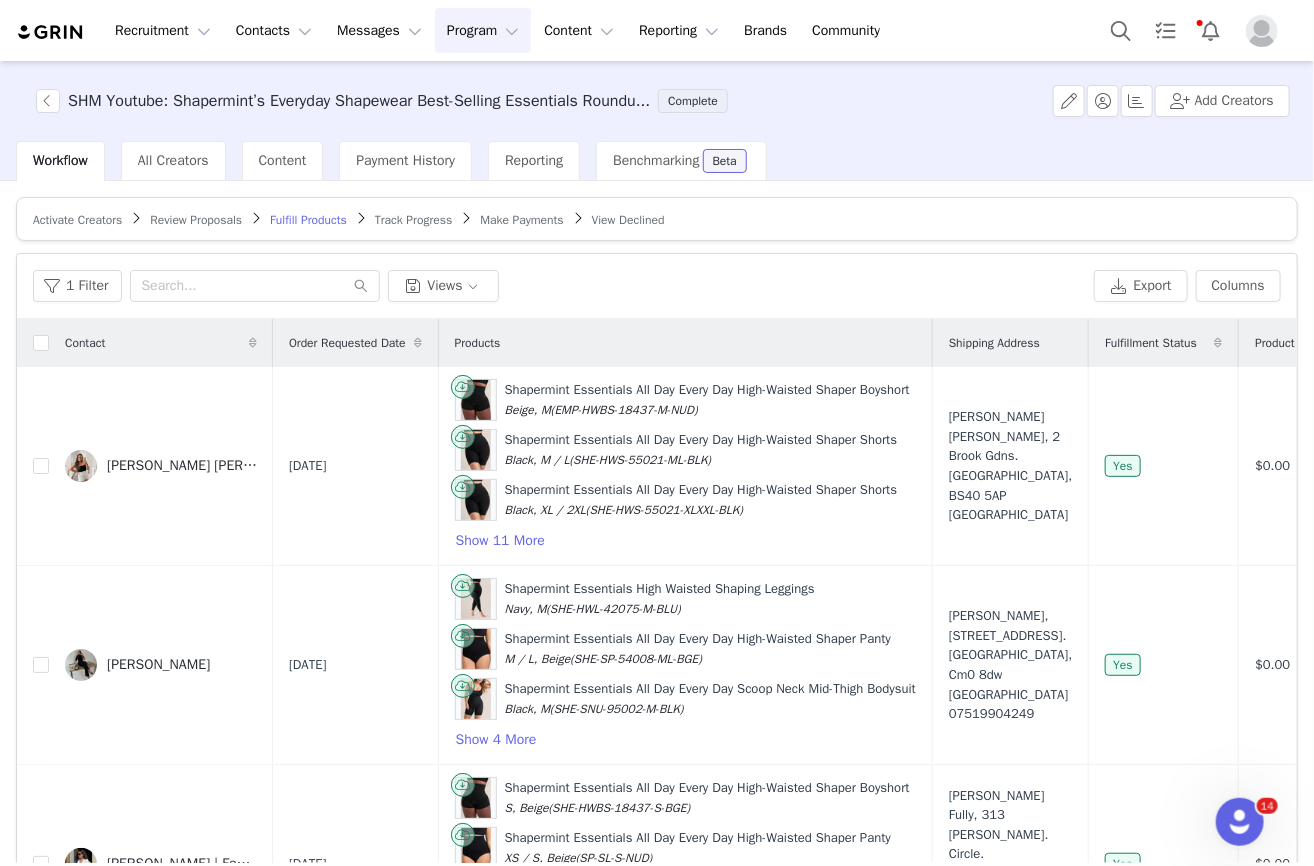 click on "Make Payments" at bounding box center [521, 220] 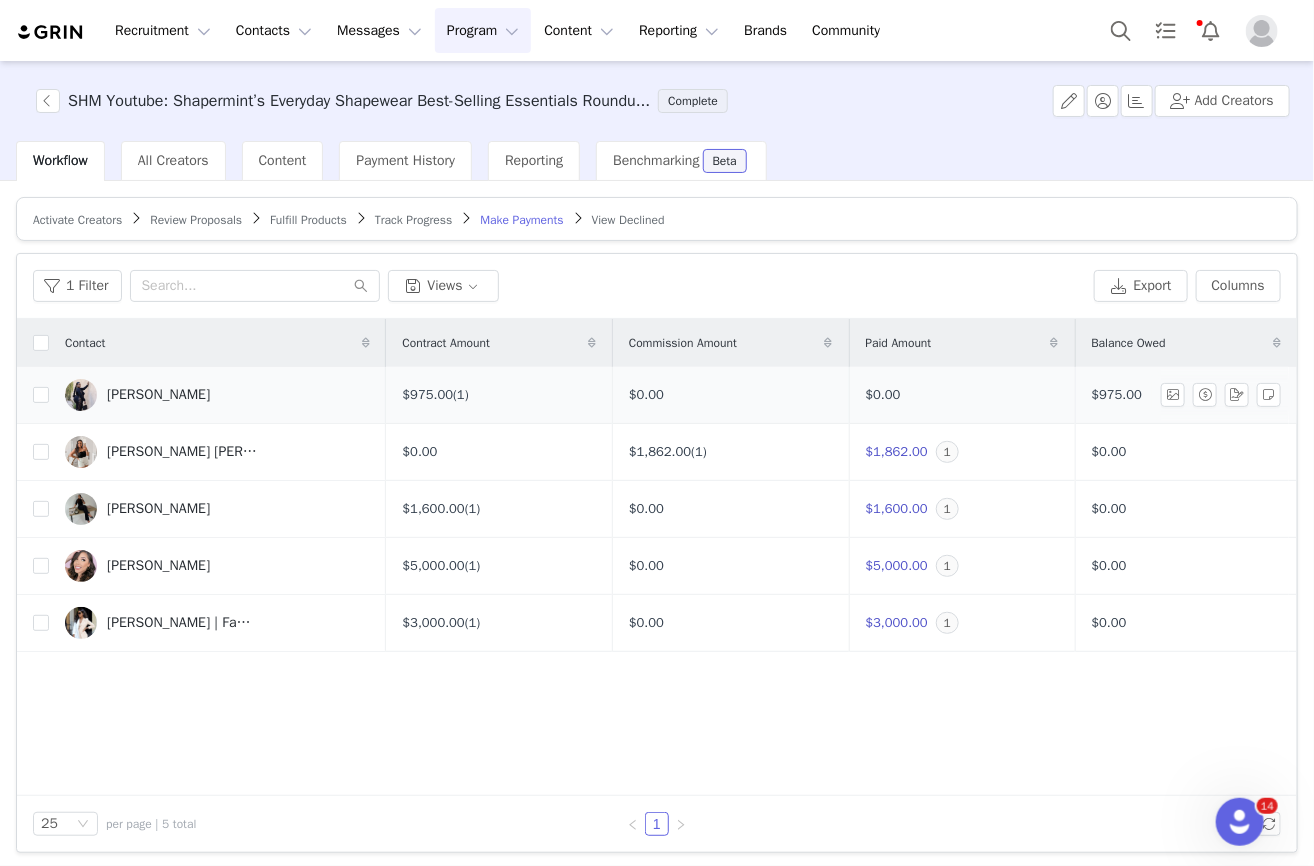 click on "[PERSON_NAME]" at bounding box center (158, 395) 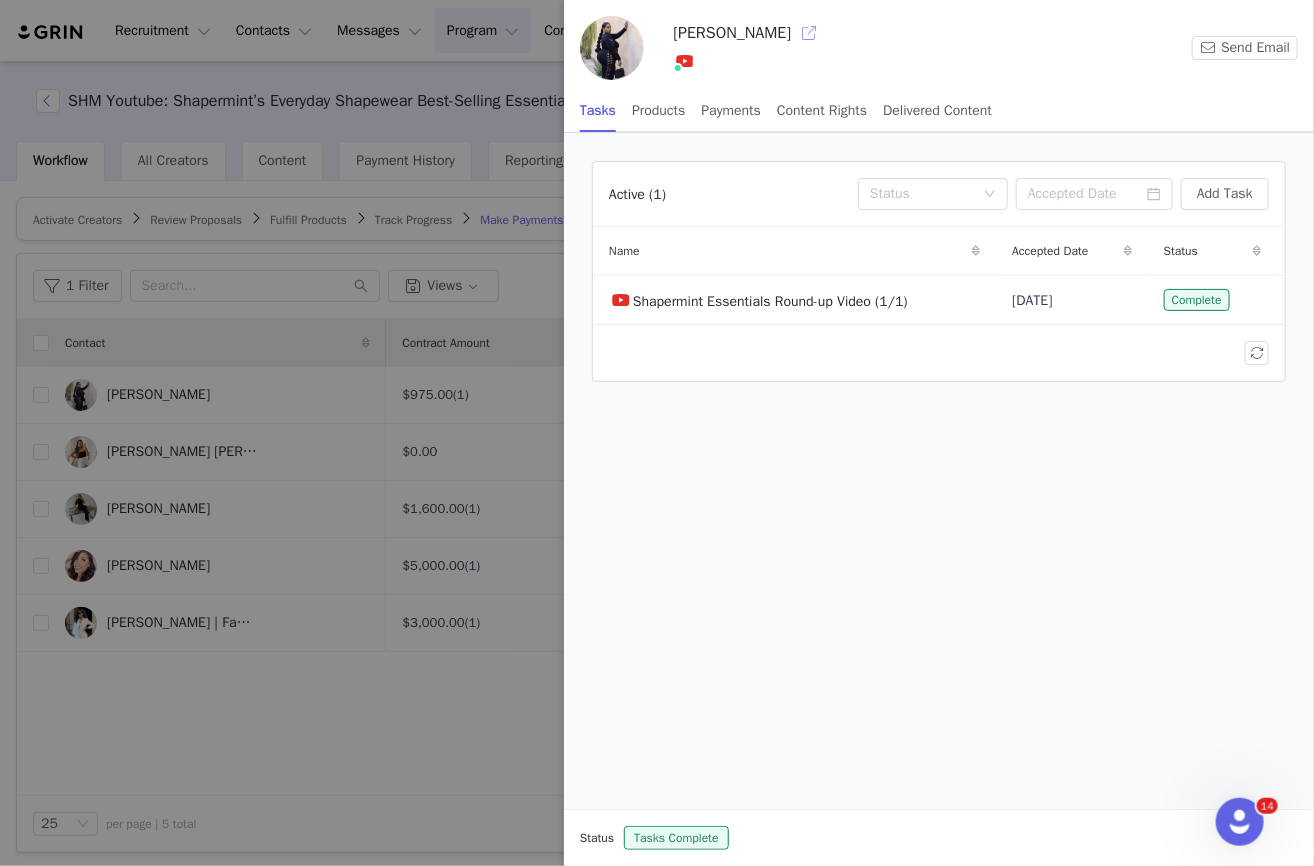 click at bounding box center (809, 33) 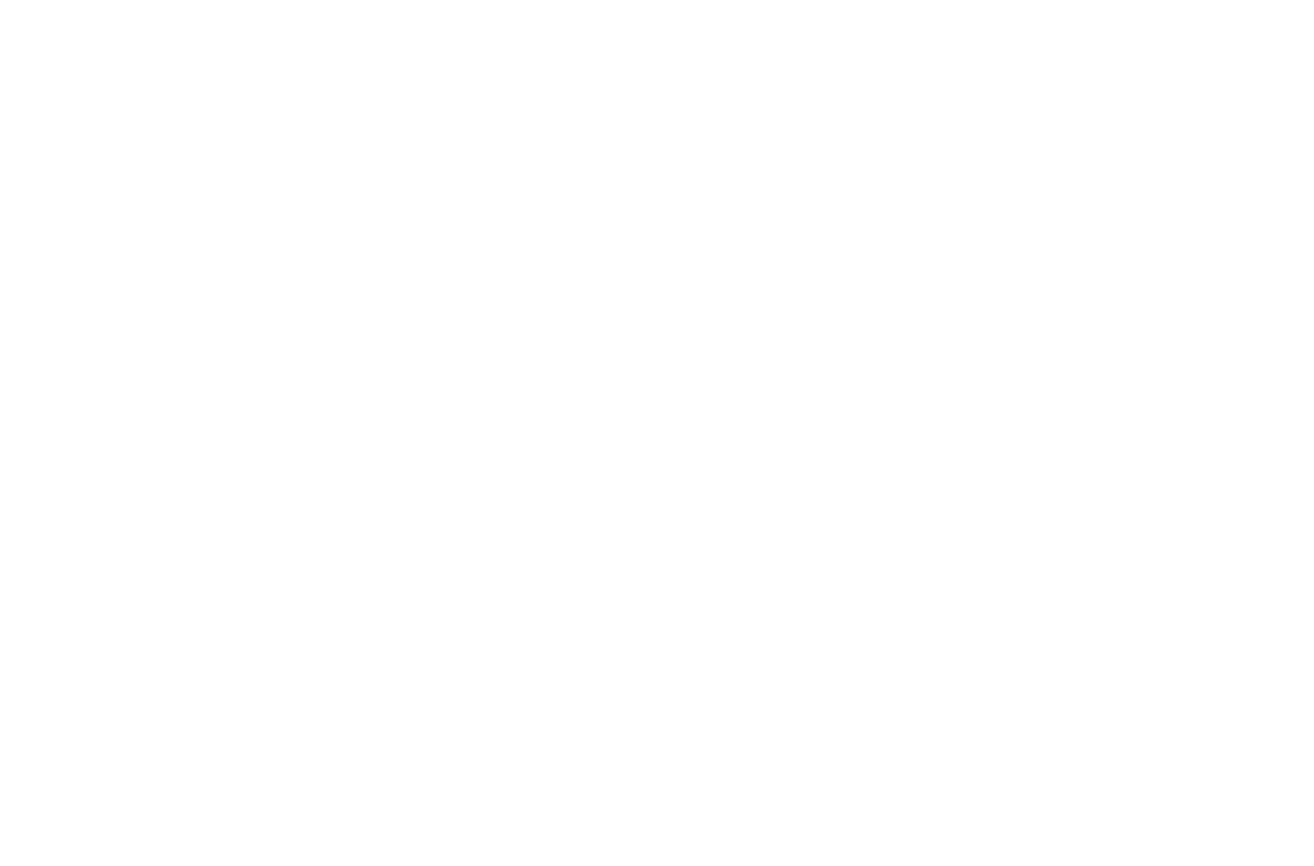 scroll, scrollTop: 0, scrollLeft: 0, axis: both 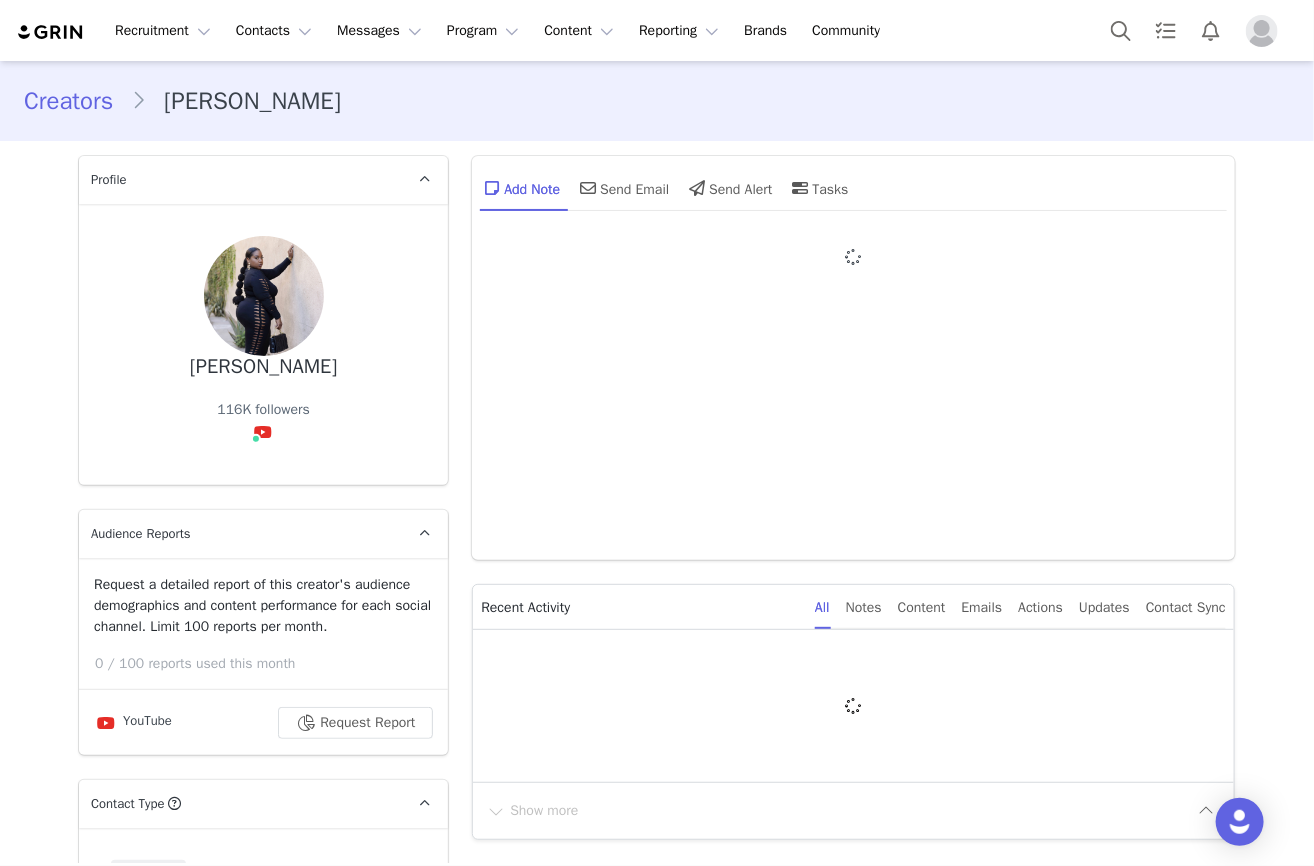 type on "+1 ([GEOGRAPHIC_DATA])" 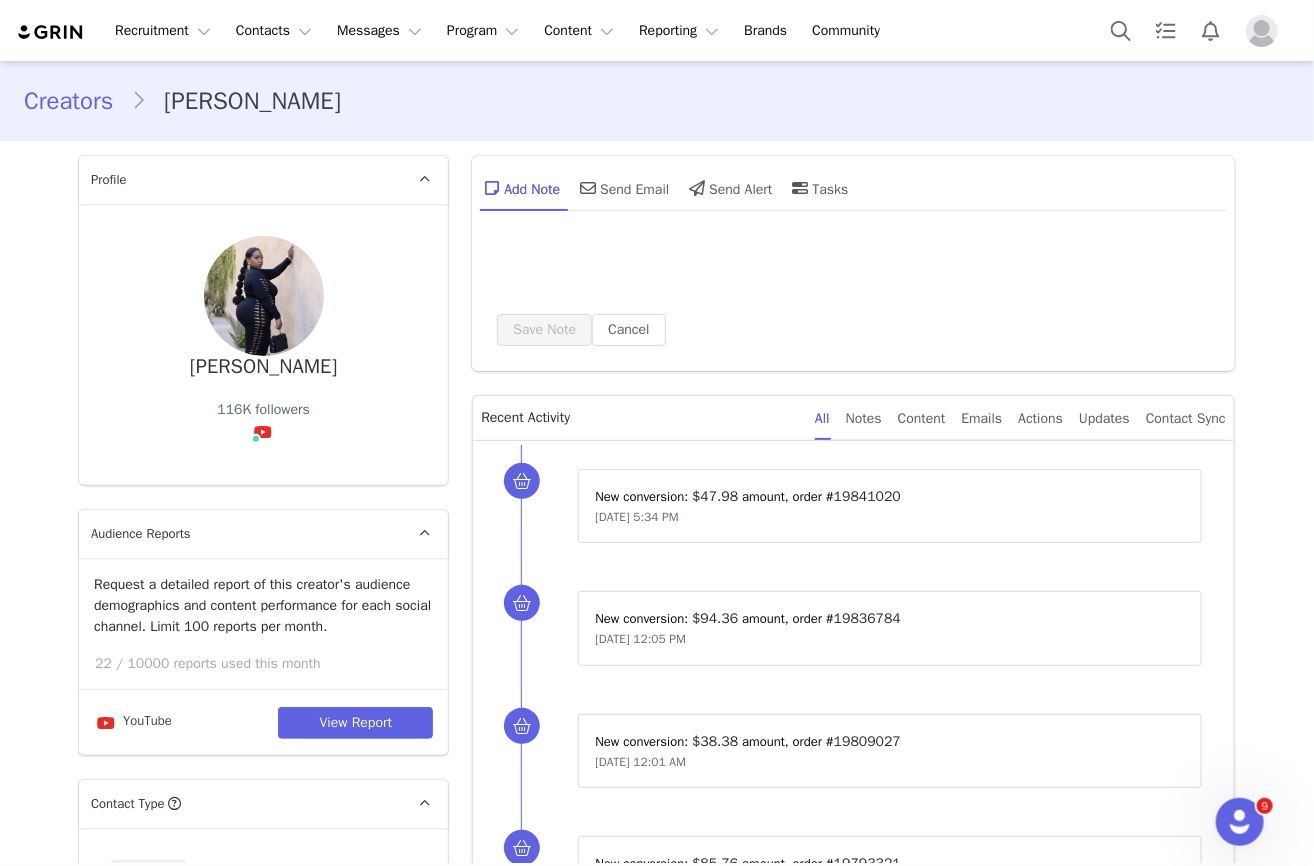 scroll, scrollTop: 0, scrollLeft: 0, axis: both 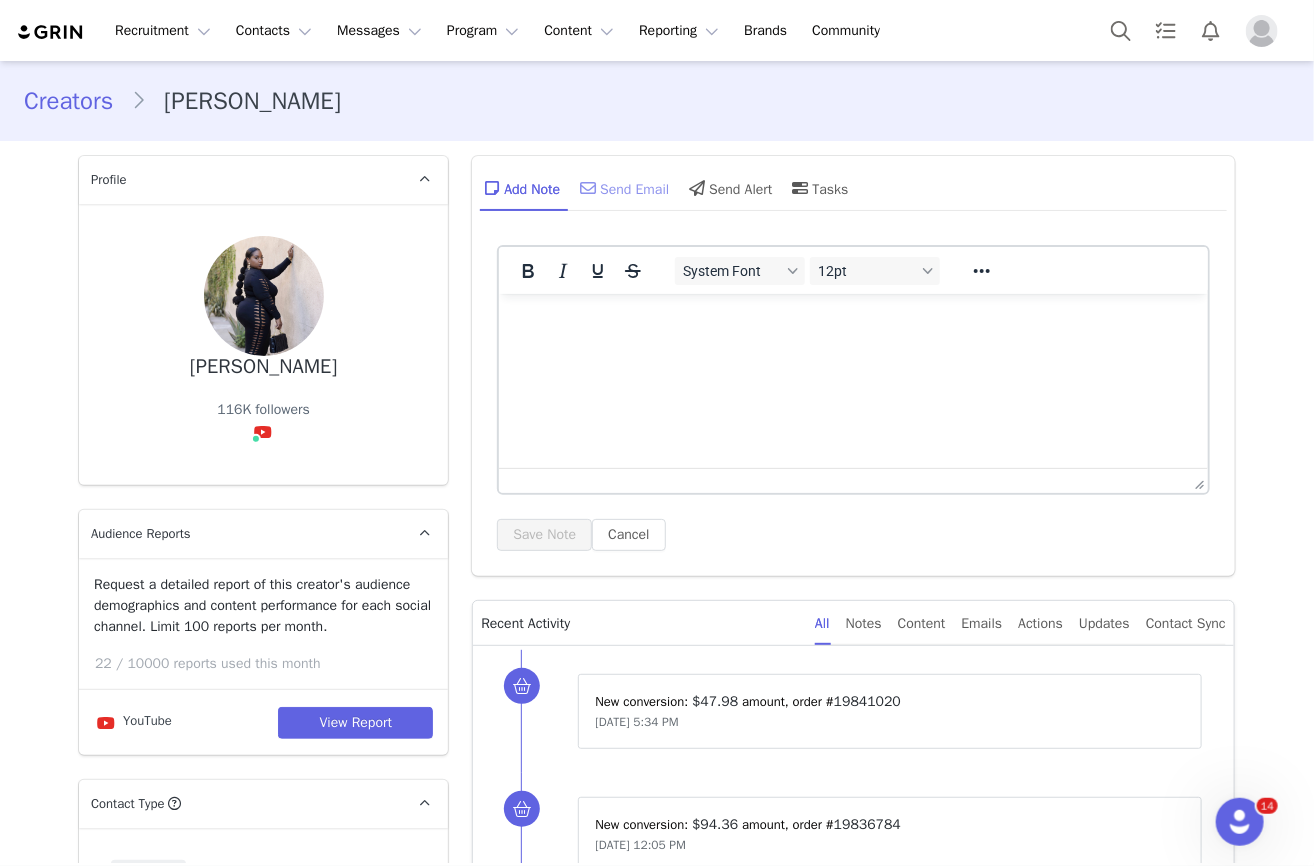 click on "Send Email" at bounding box center (622, 188) 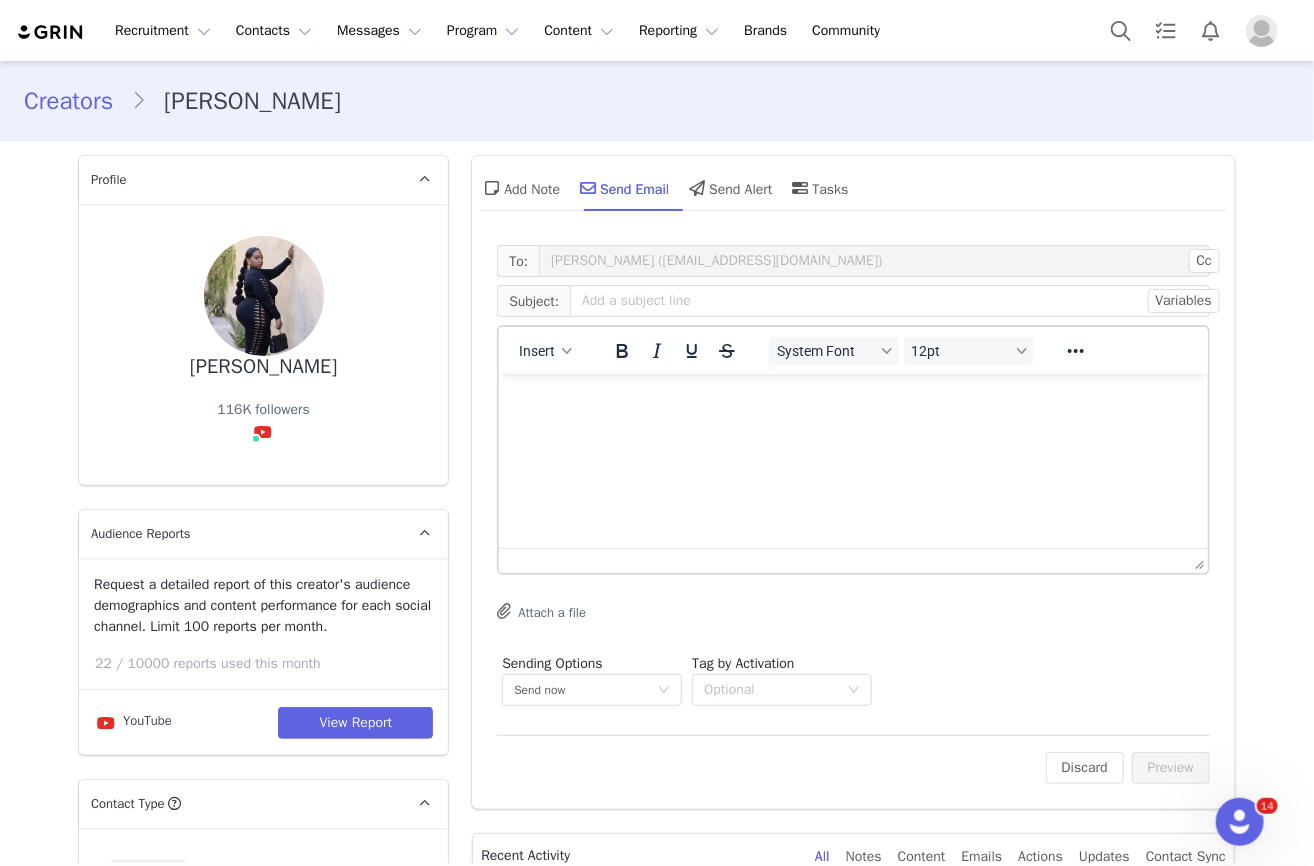 scroll, scrollTop: 0, scrollLeft: 0, axis: both 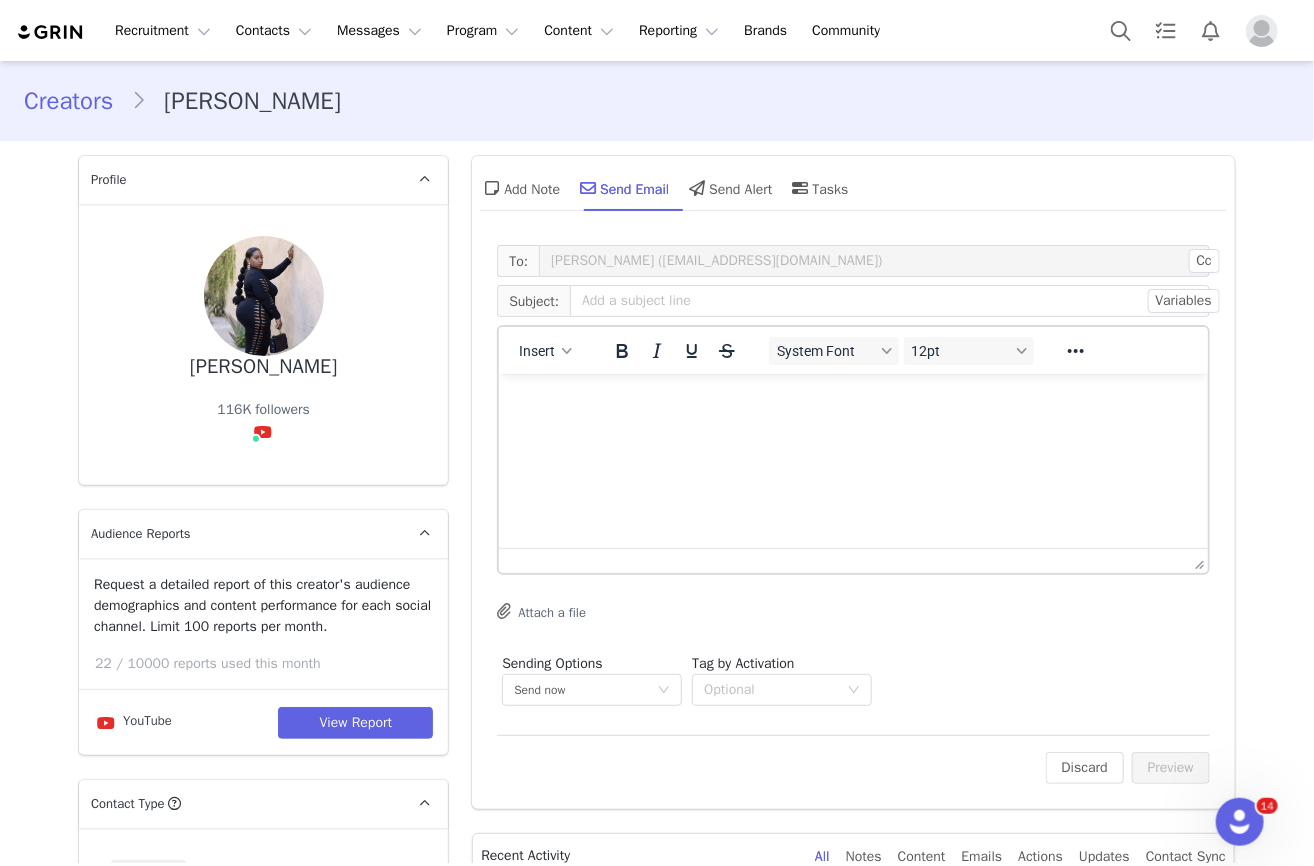 click at bounding box center (853, 400) 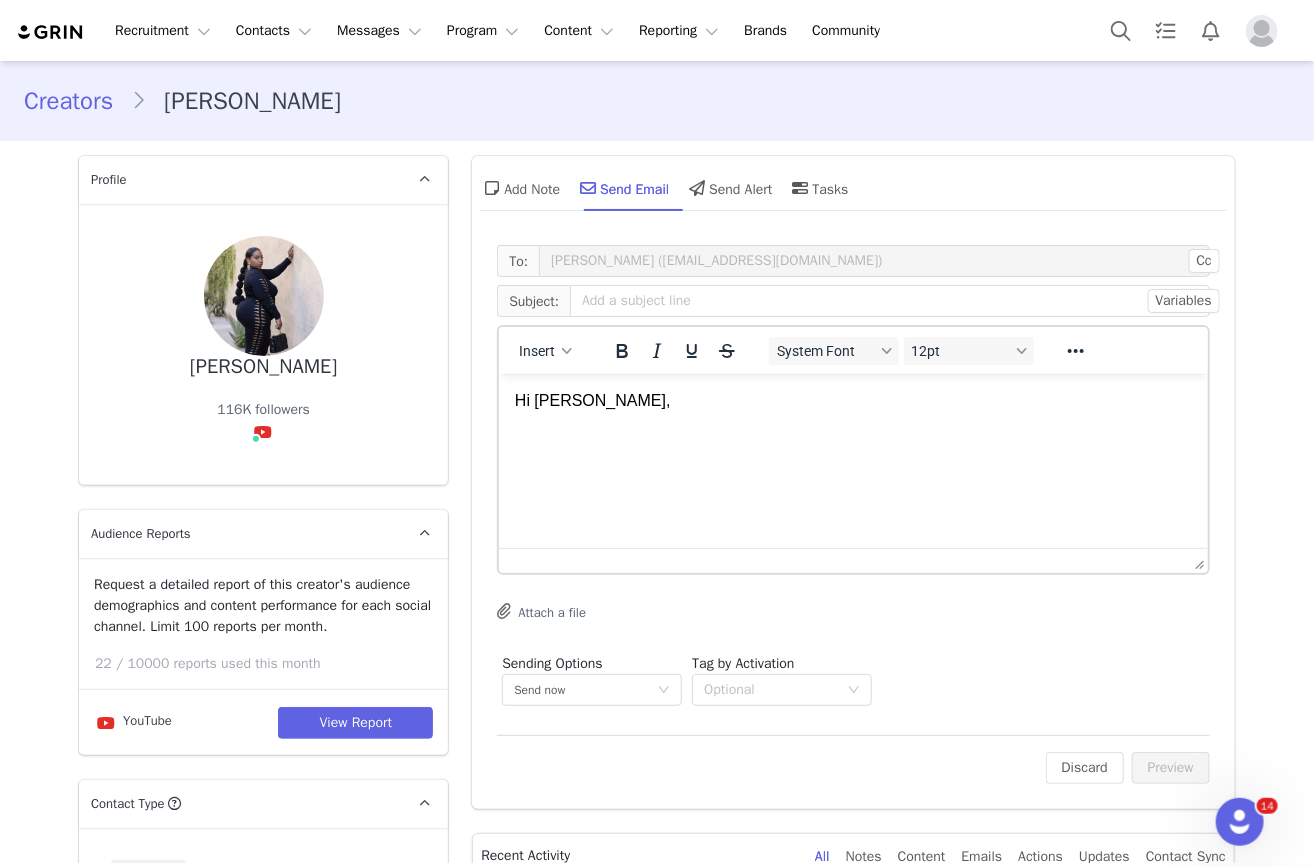 scroll, scrollTop: 125, scrollLeft: 0, axis: vertical 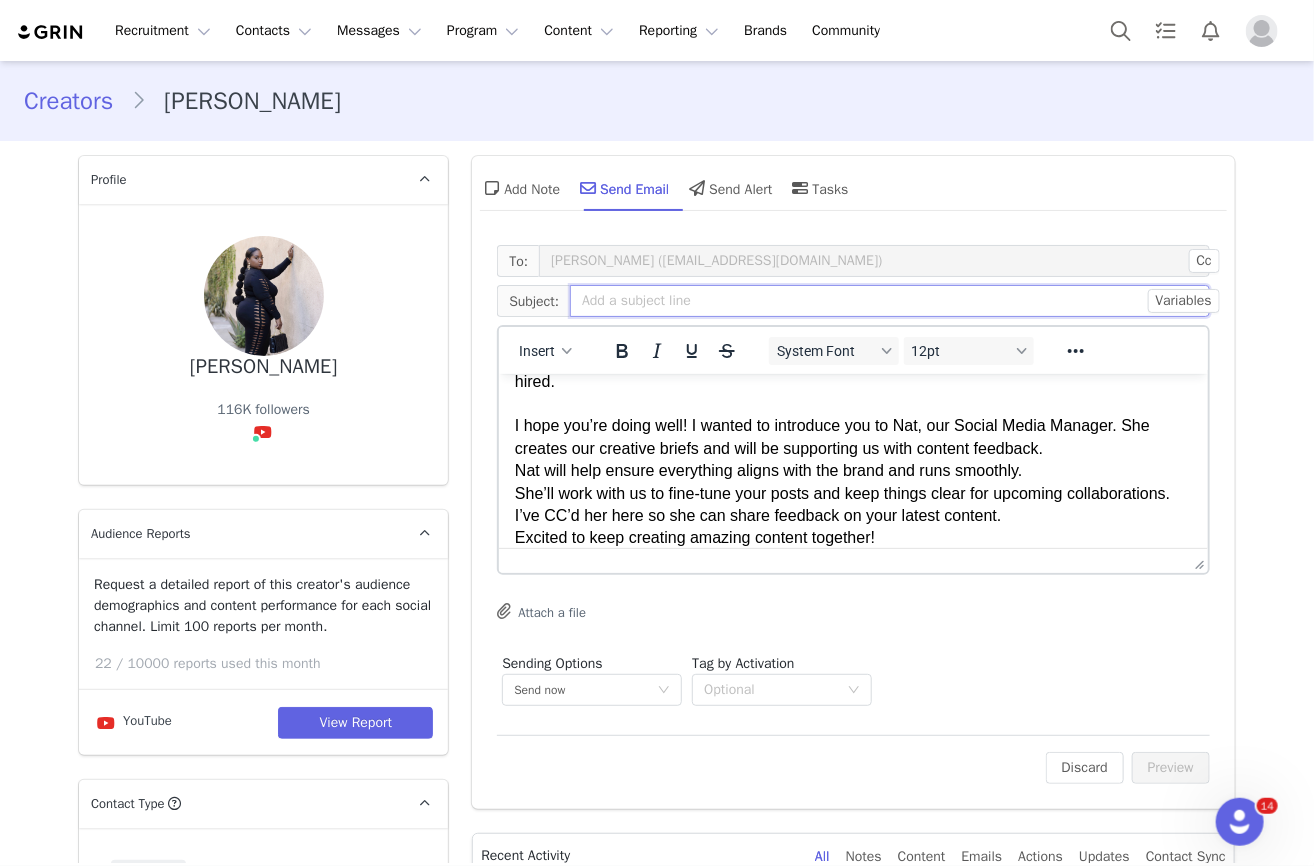 click at bounding box center [890, 301] 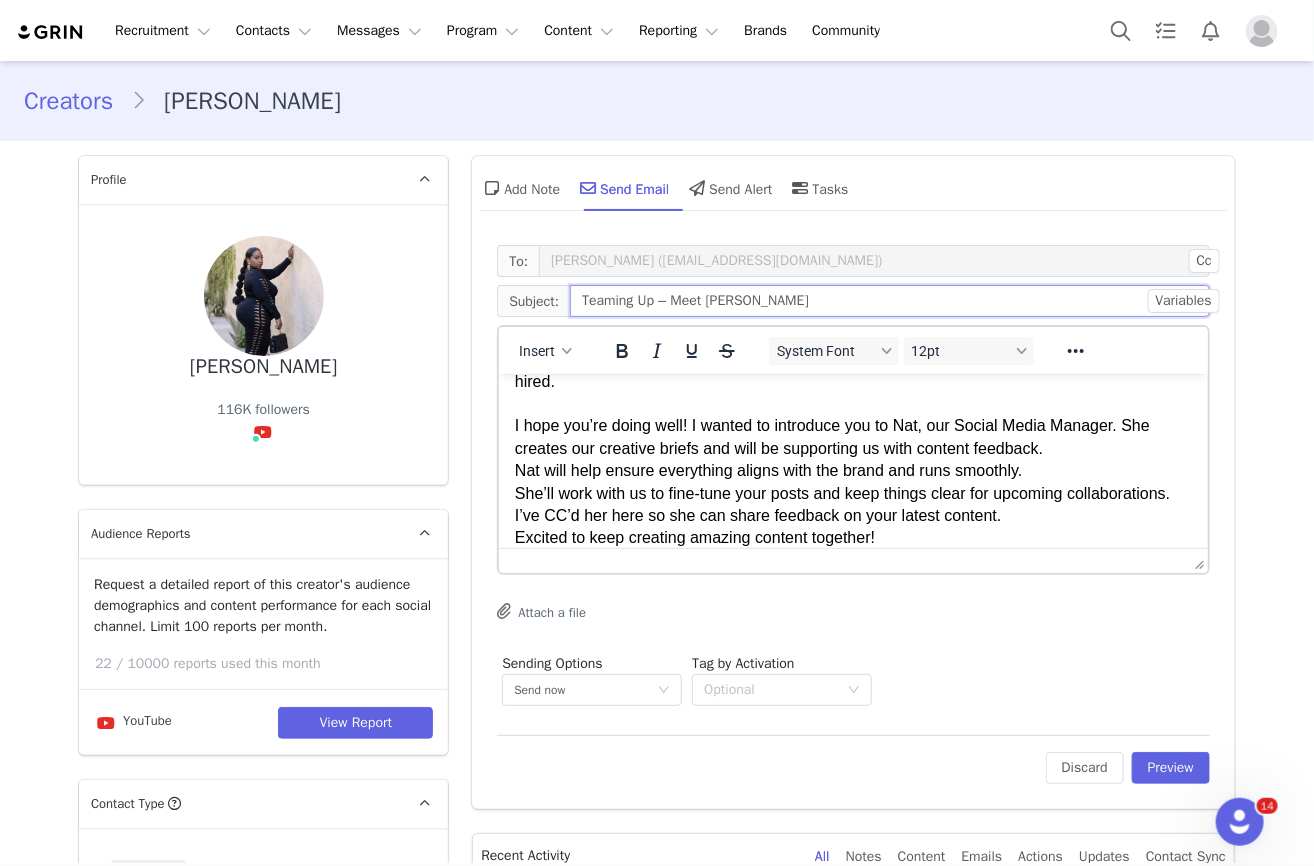 type on "Teaming Up – Meet [PERSON_NAME]" 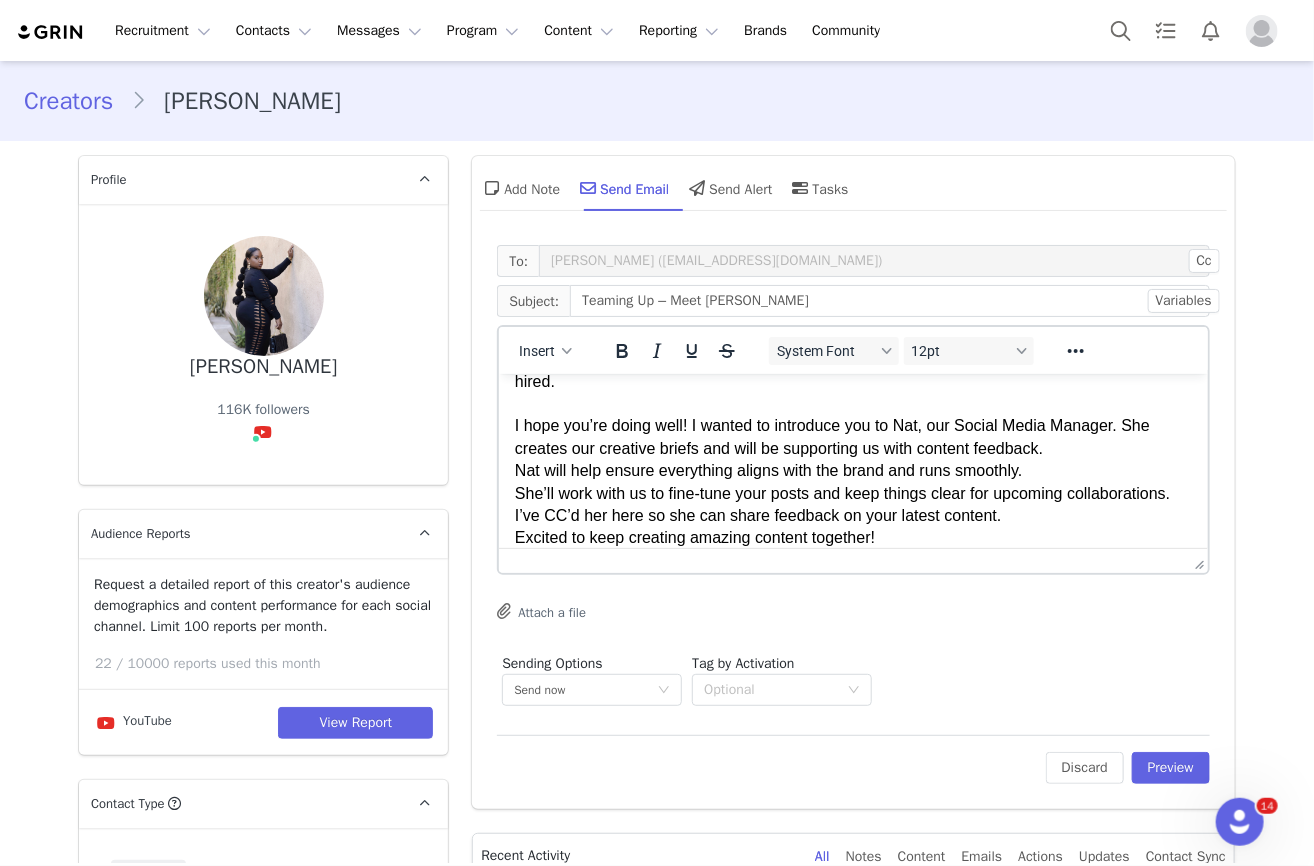 click at bounding box center [853, 403] 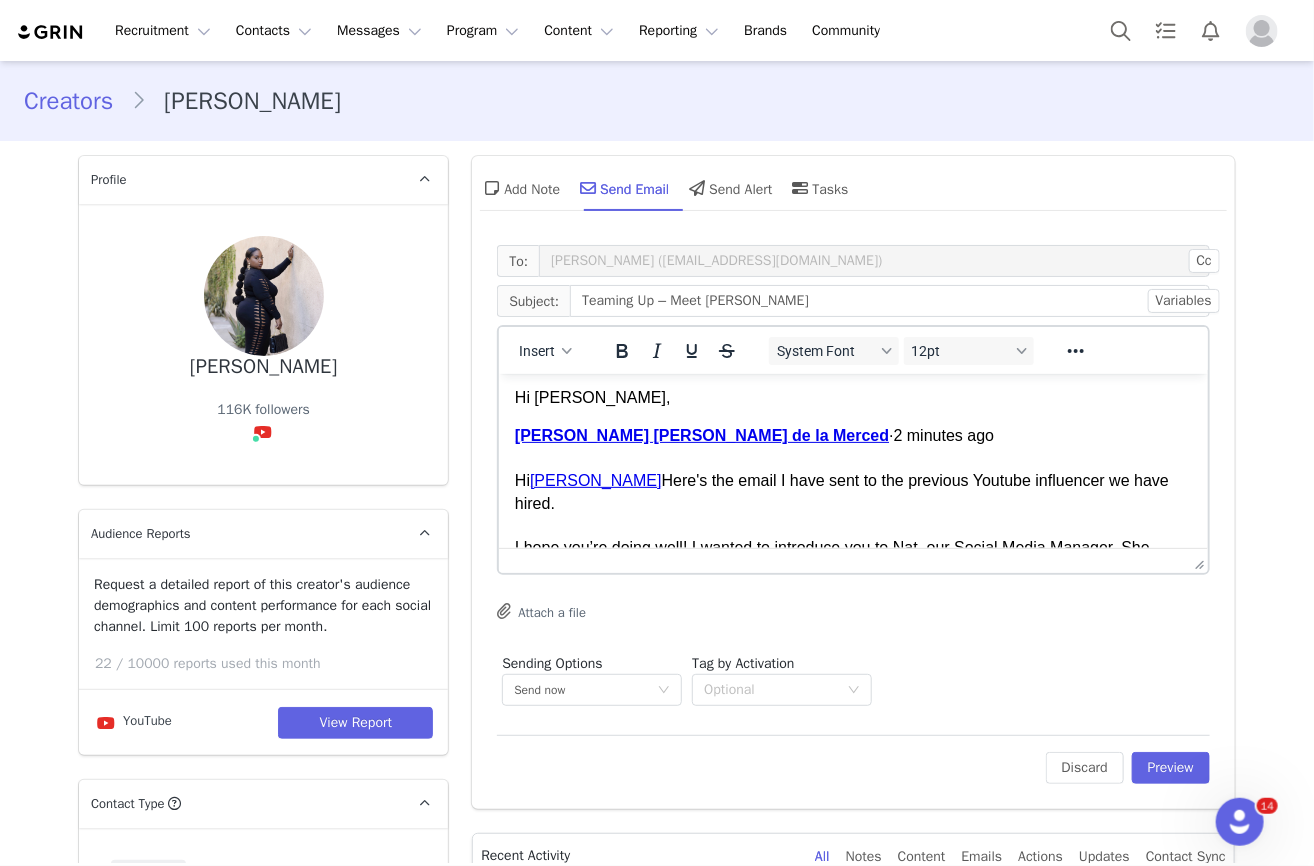 scroll, scrollTop: 0, scrollLeft: 0, axis: both 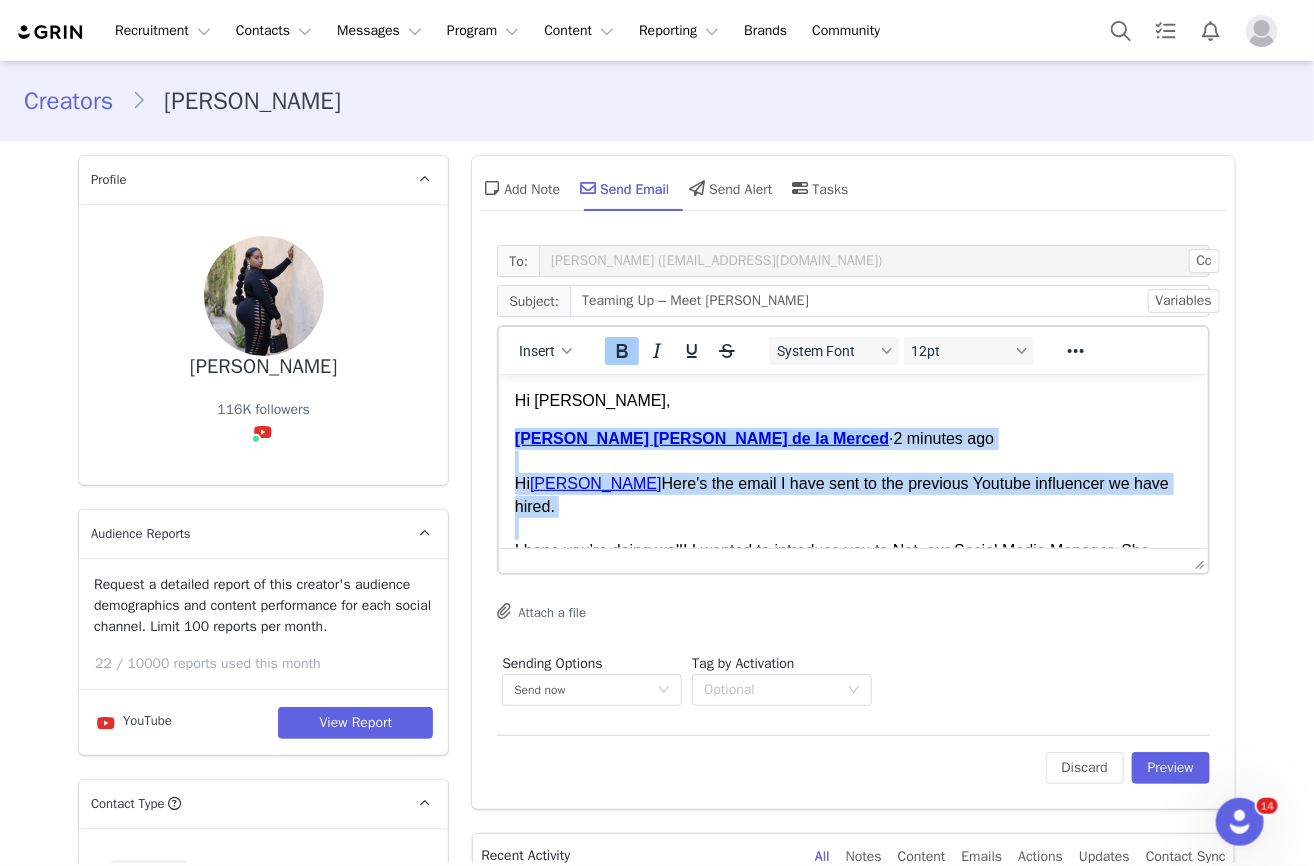 drag, startPoint x: 534, startPoint y: 522, endPoint x: 502, endPoint y: 435, distance: 92.69843 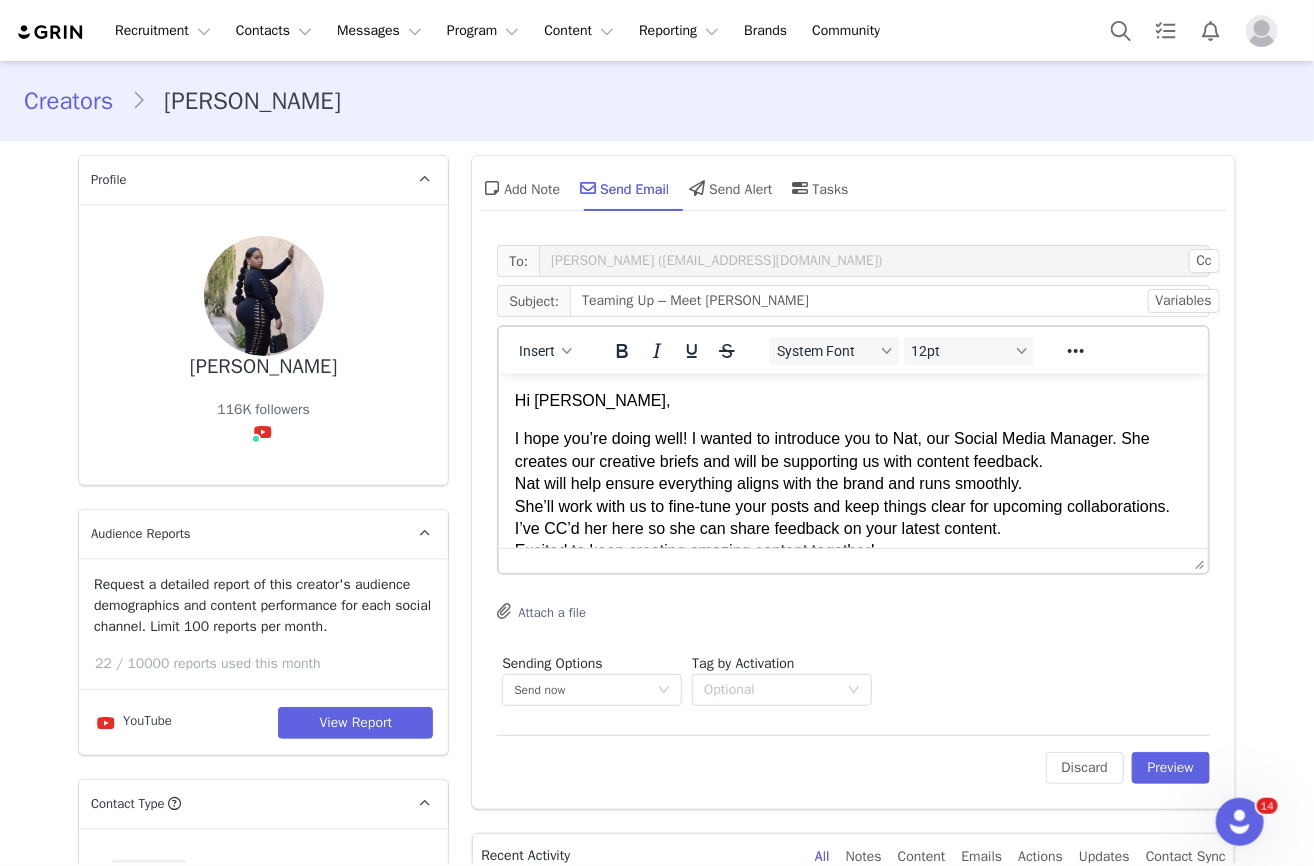 click on "I hope you’re doing well! I wanted to introduce you to Nat, our Social Media Manager. She creates our creative briefs and will be supporting us with content feedback." at bounding box center [853, 449] 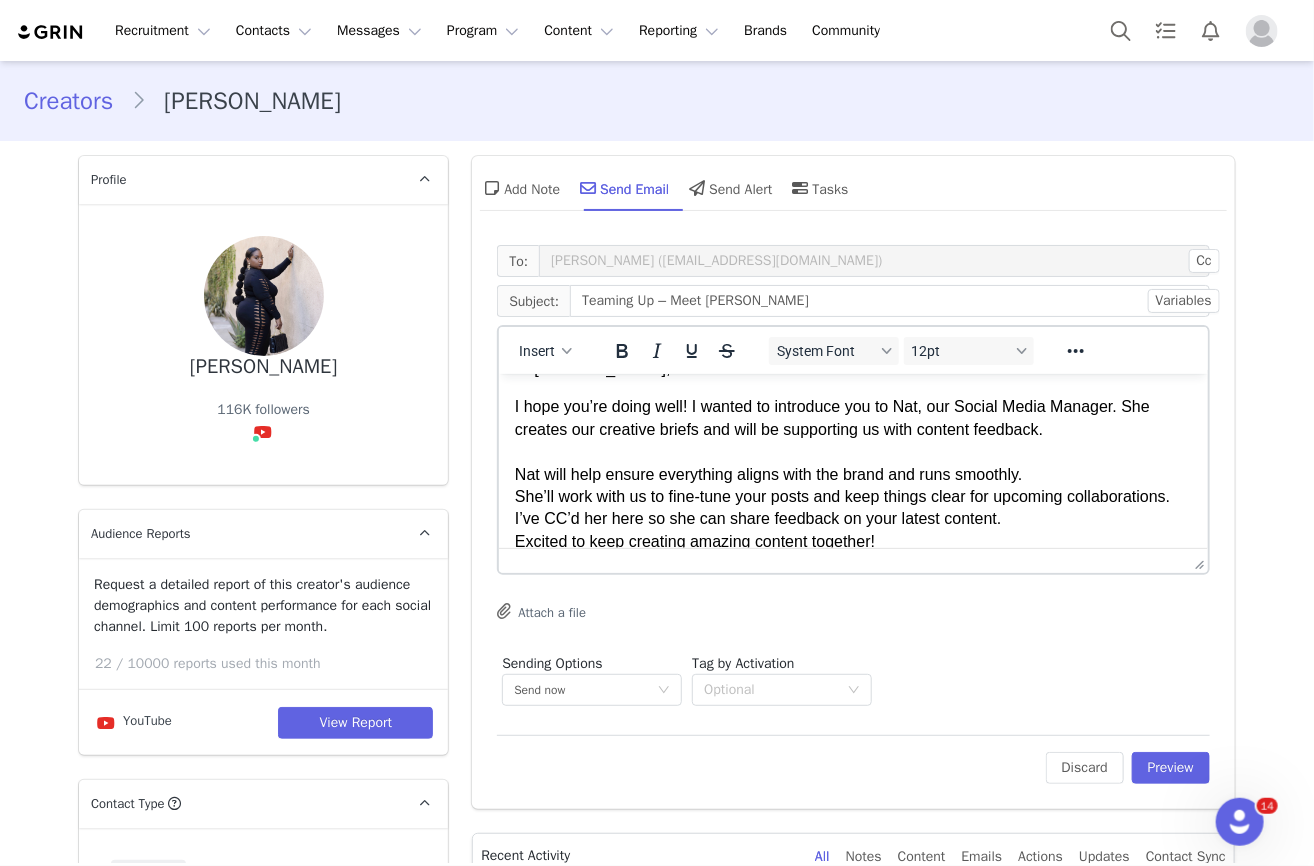 scroll, scrollTop: 52, scrollLeft: 0, axis: vertical 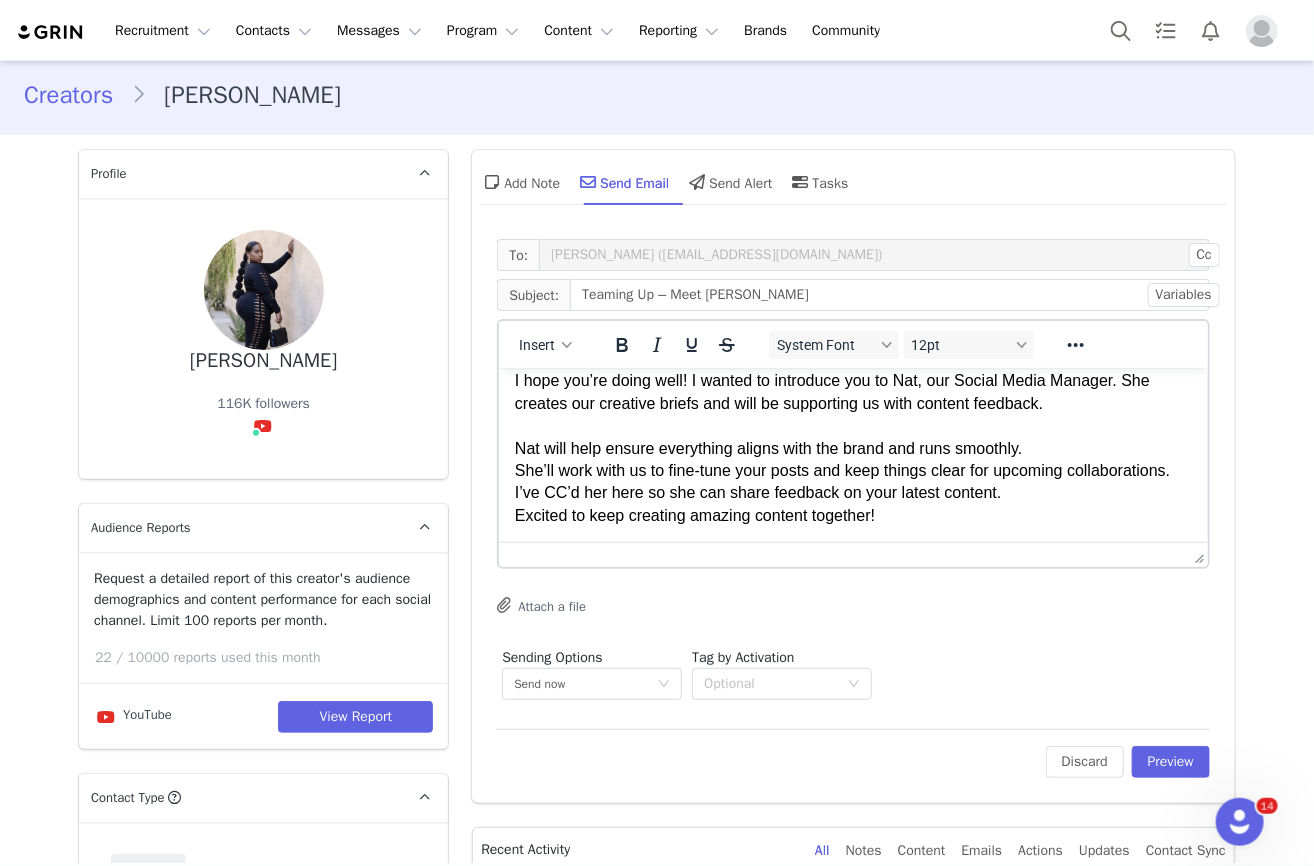 click on "Hi [PERSON_NAME],  I hope you’re doing well! I wanted to introduce you to Nat, our Social Media Manager. She creates our creative briefs and will be supporting us with content feedback.  Nat will help ensure everything aligns with the brand and runs smoothly.  She’ll work with us to fine-tune your posts and keep things clear for upcoming collaborations. I’ve CC’d her here so she can share feedback on your latest content. Excited to keep creating amazing content together!" at bounding box center [853, 428] 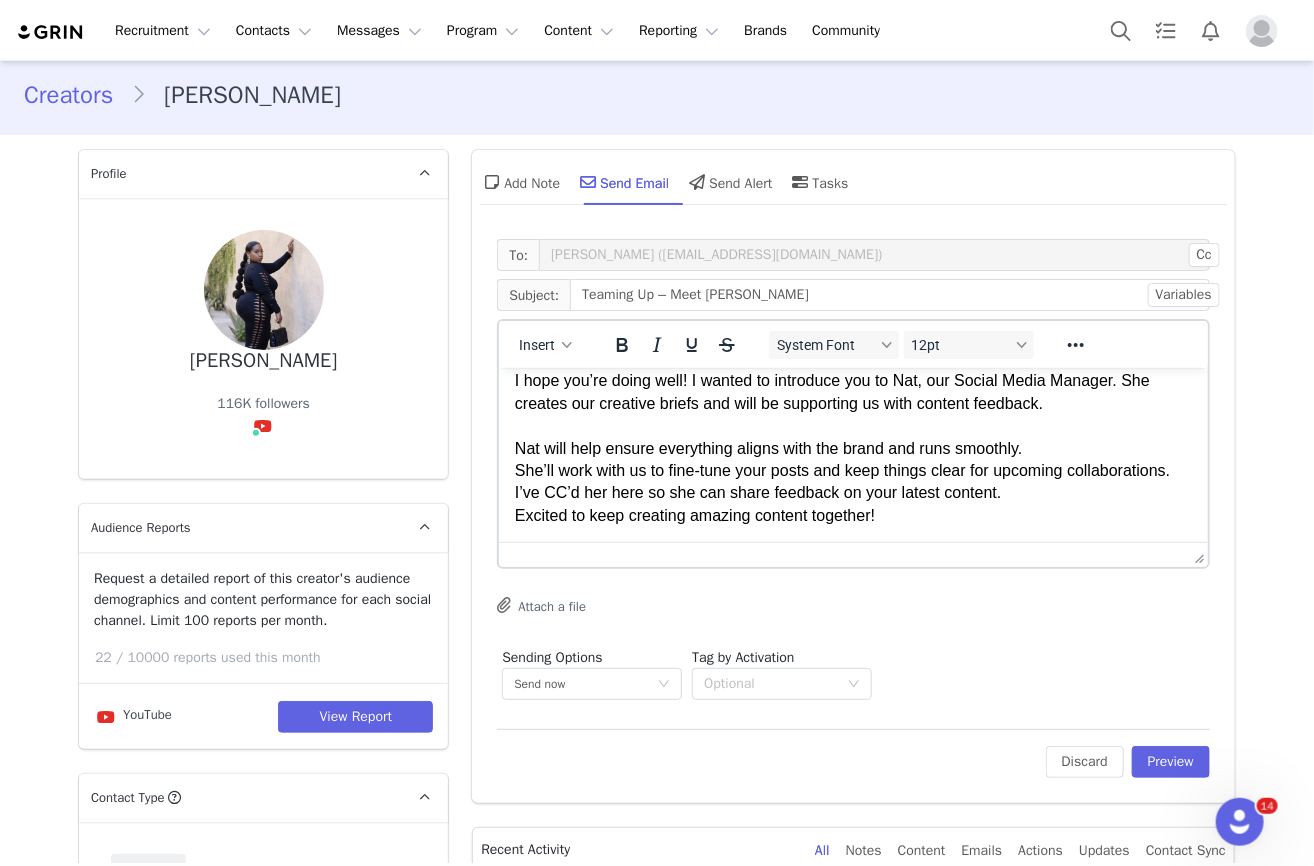 click on "Hi [PERSON_NAME],  I hope you’re doing well! I wanted to introduce you to Nat, our Social Media Manager. She creates our creative briefs and will be supporting us with content feedback.  Nat will help ensure everything aligns with the brand and runs smoothly.  She’ll work with us to fine-tune your posts and keep things clear for upcoming collaborations.  I’ve CC’d her here so she can share feedback on your latest content. Excited to keep creating amazing content together!" at bounding box center [853, 428] 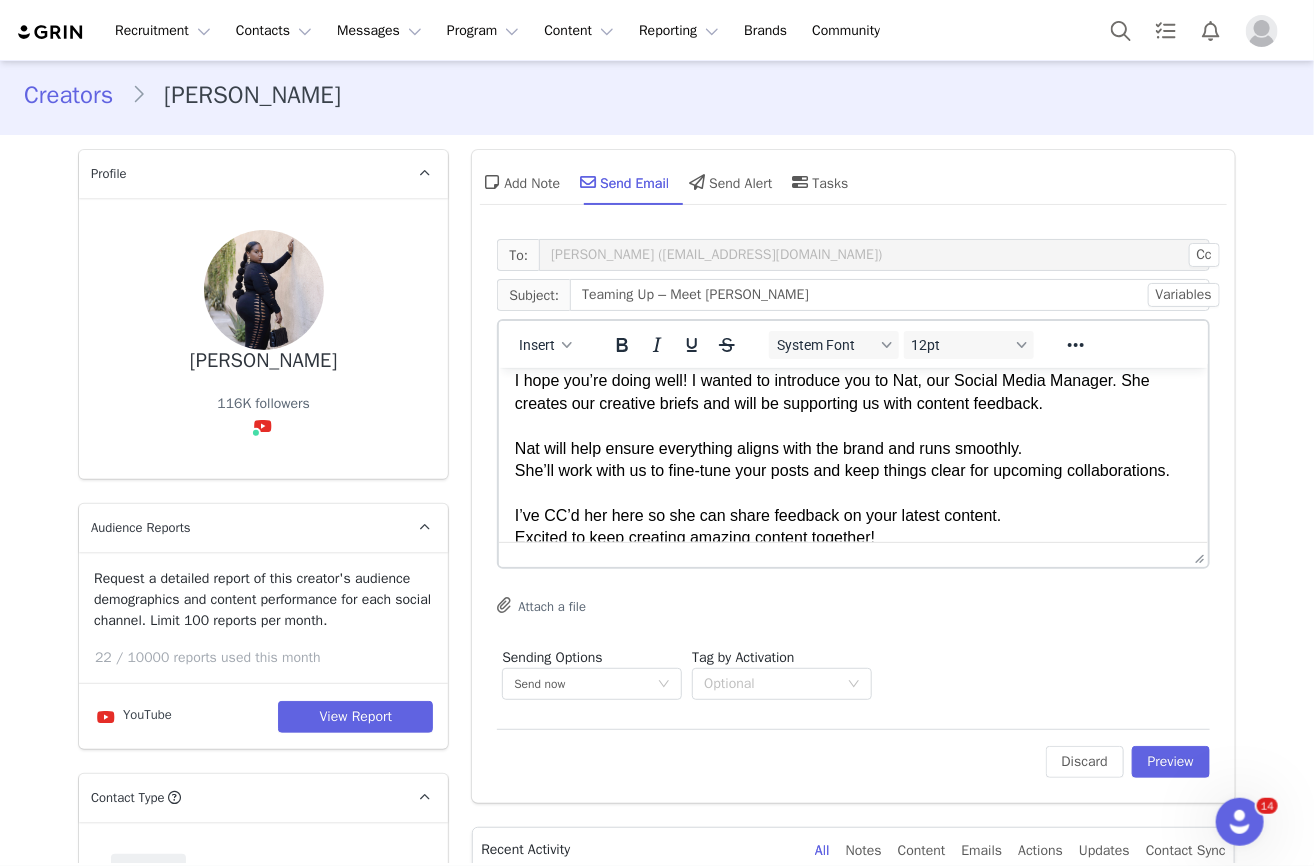 scroll, scrollTop: 75, scrollLeft: 0, axis: vertical 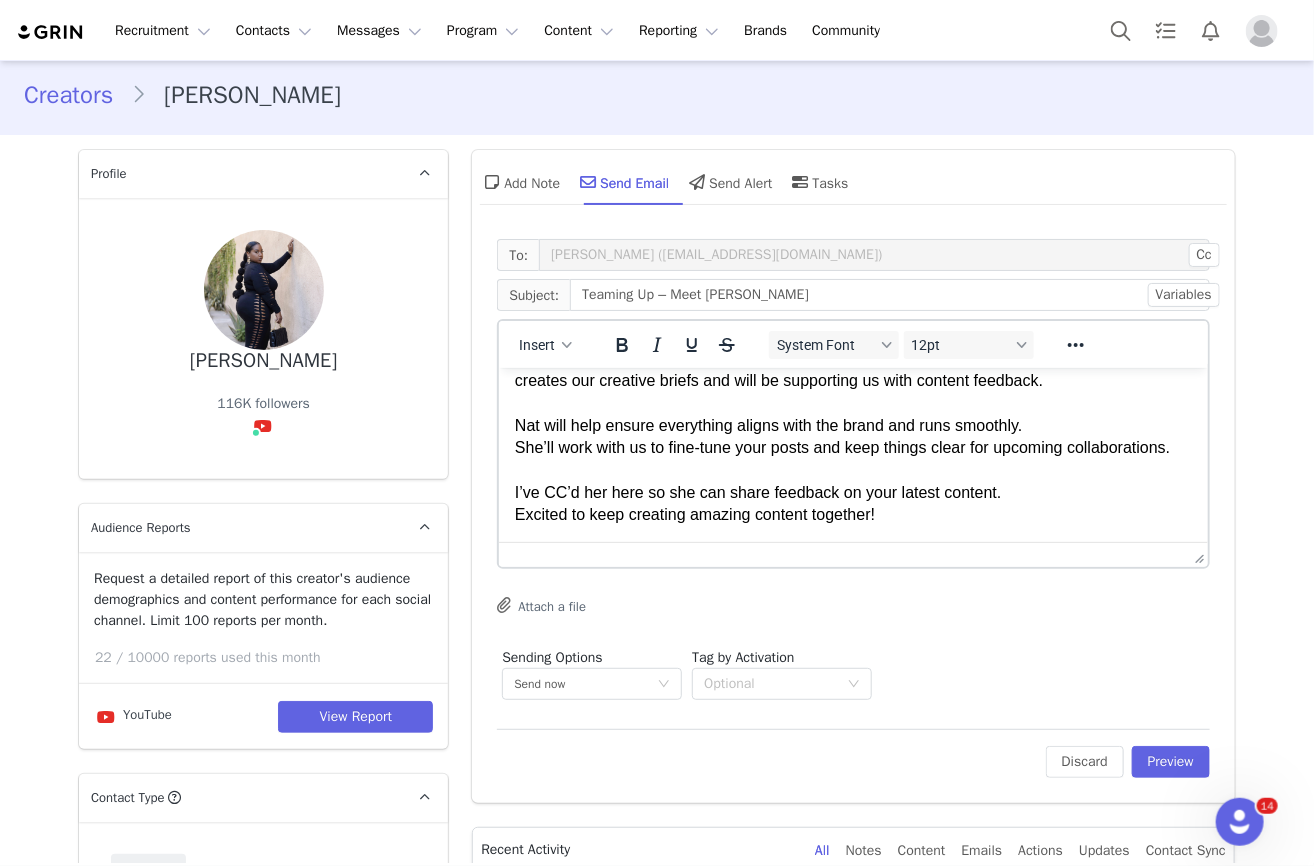 click on "Excited to keep creating amazing content together!" at bounding box center (853, 514) 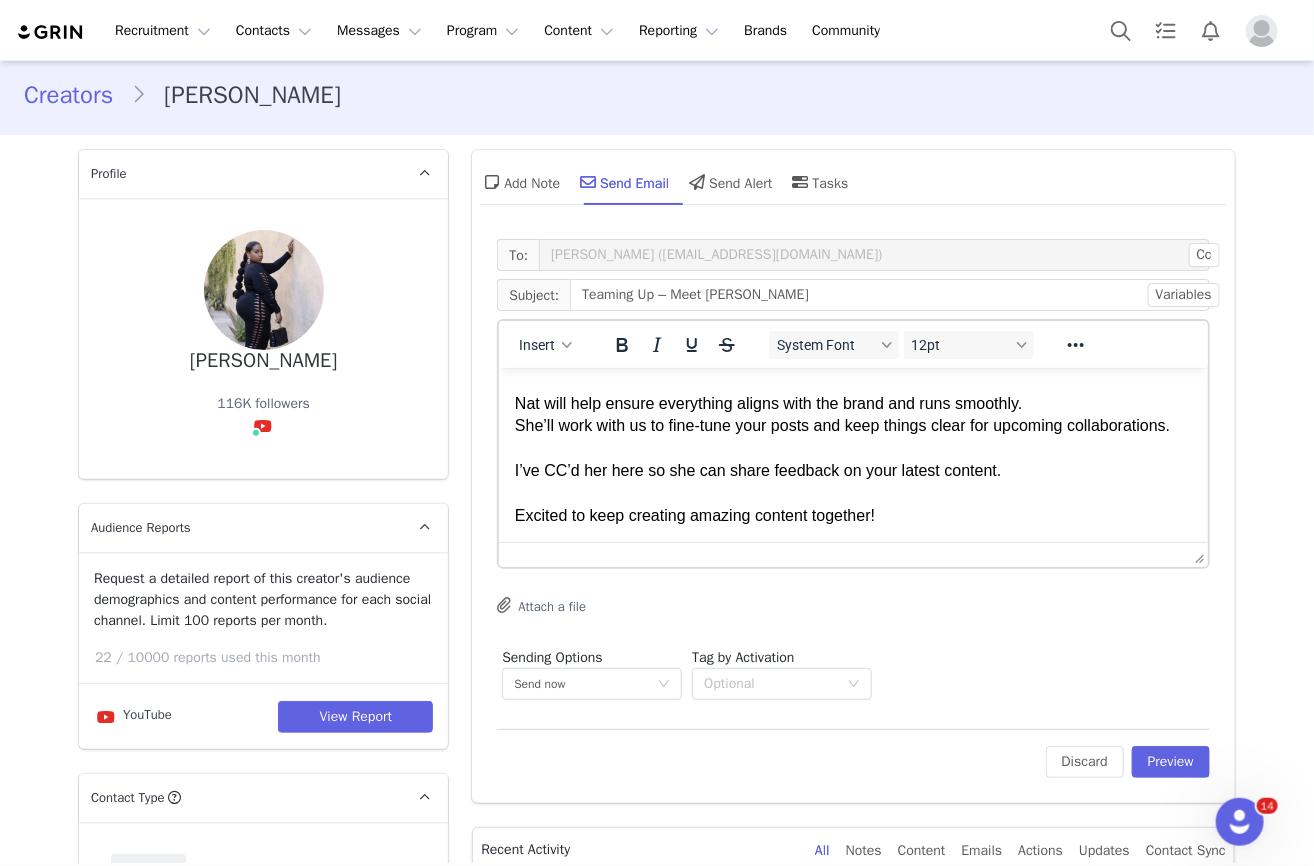 click on "Excited to keep creating amazing content together!" at bounding box center [853, 515] 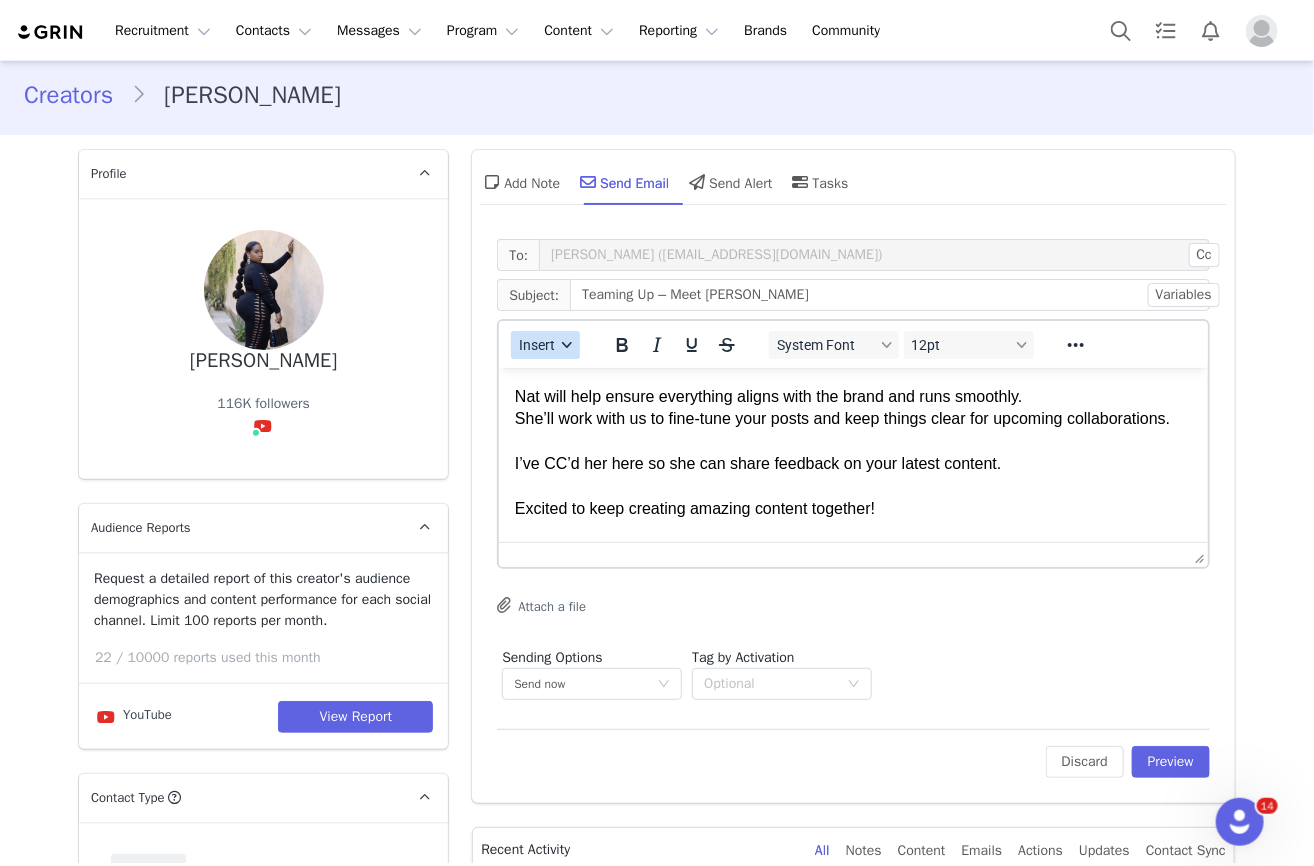 click on "Insert" at bounding box center [545, 345] 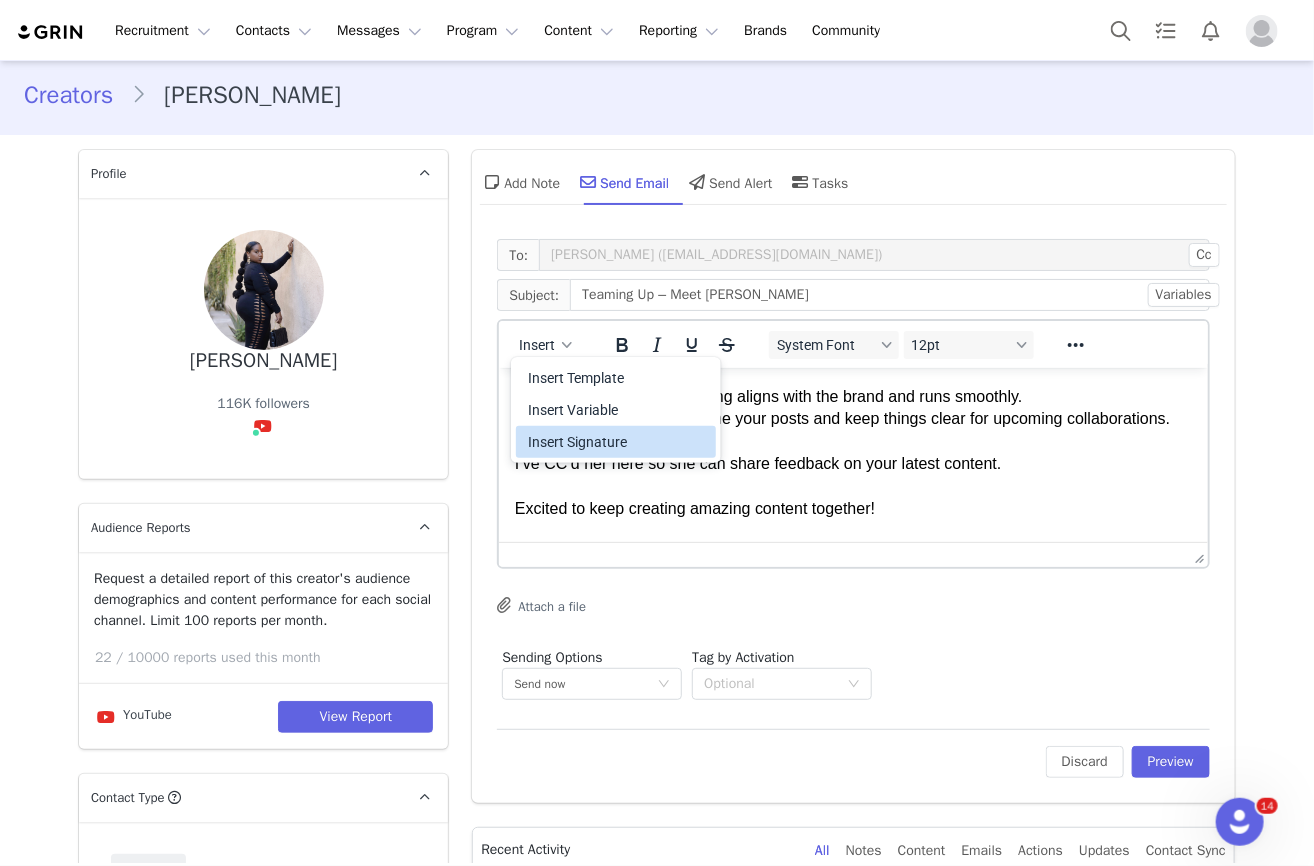 click on "Insert Signature" at bounding box center [618, 442] 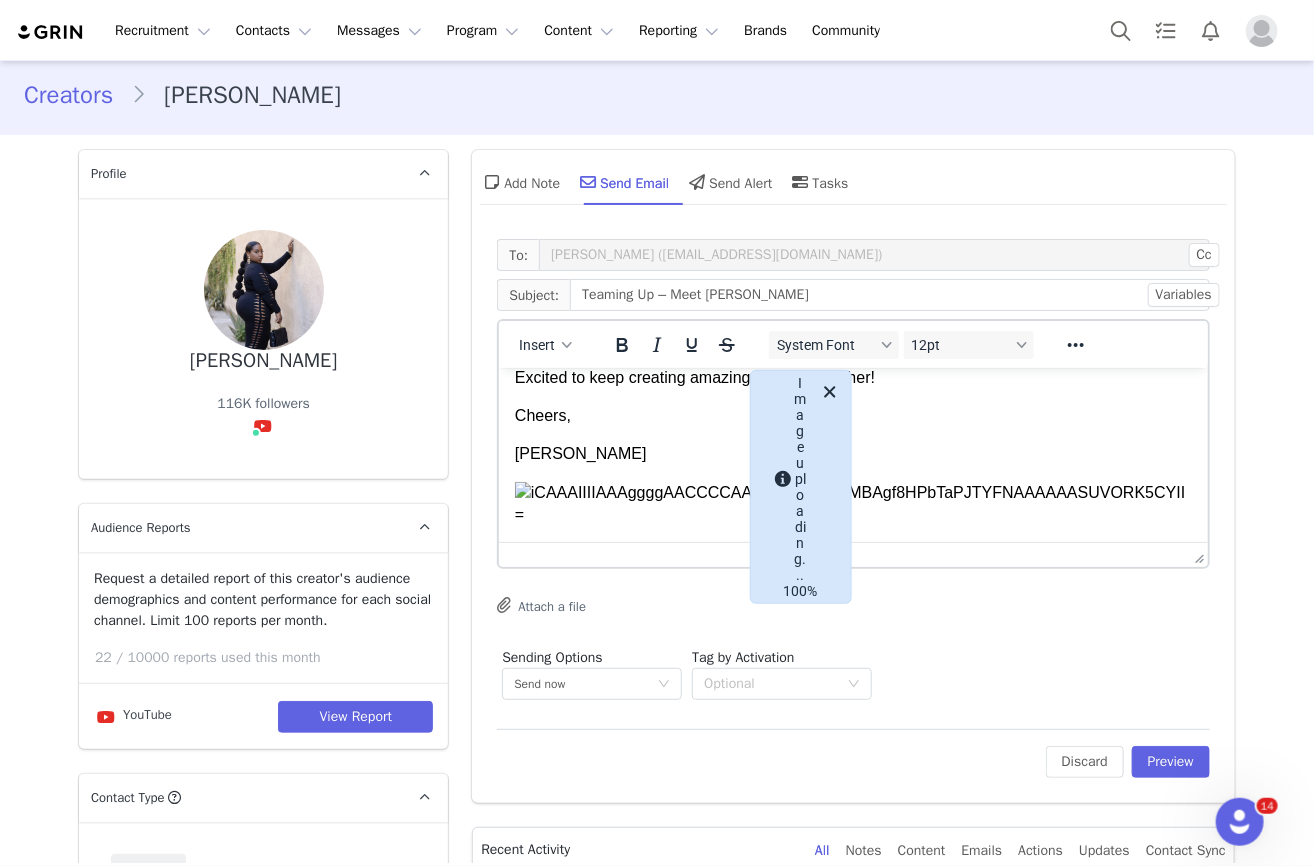 scroll, scrollTop: 0, scrollLeft: 0, axis: both 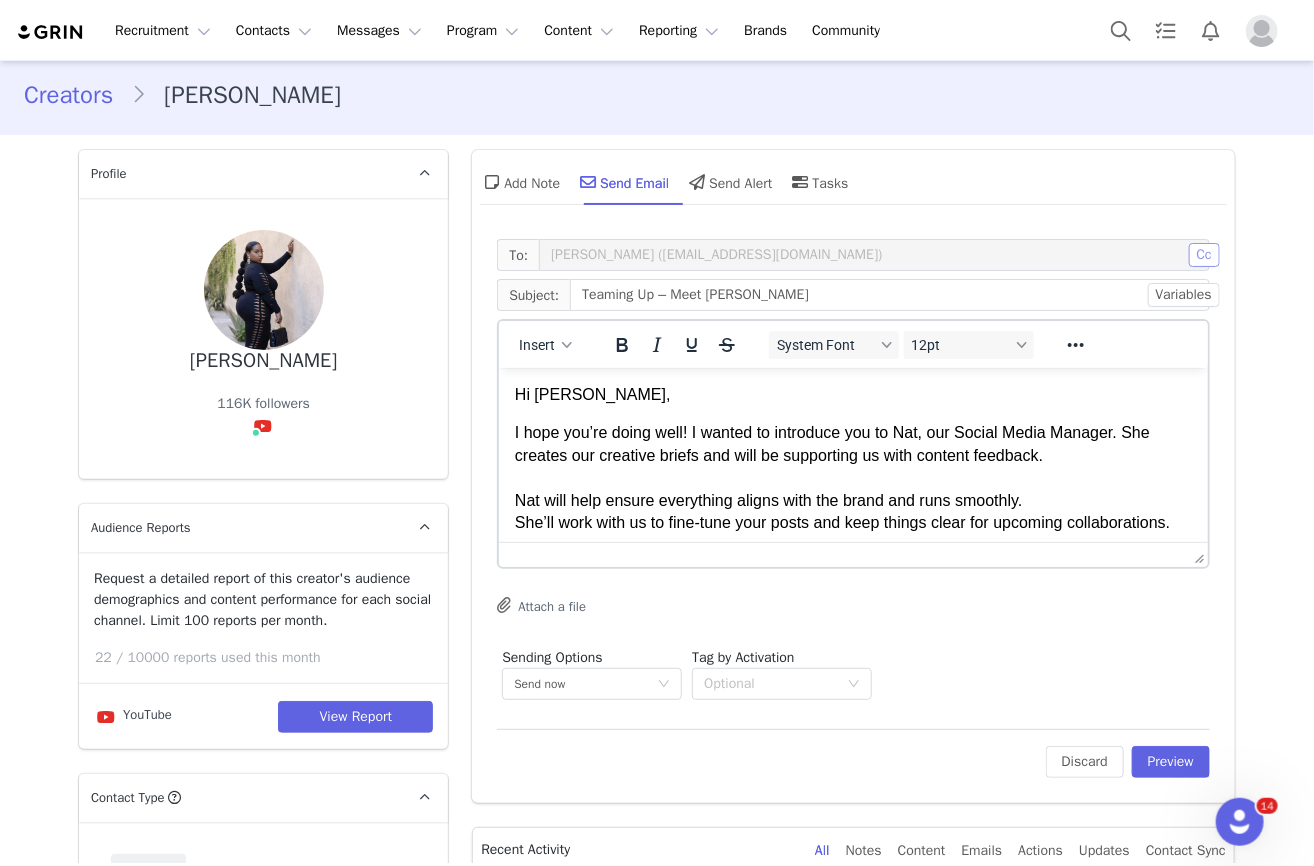click on "Cc" at bounding box center [1204, 255] 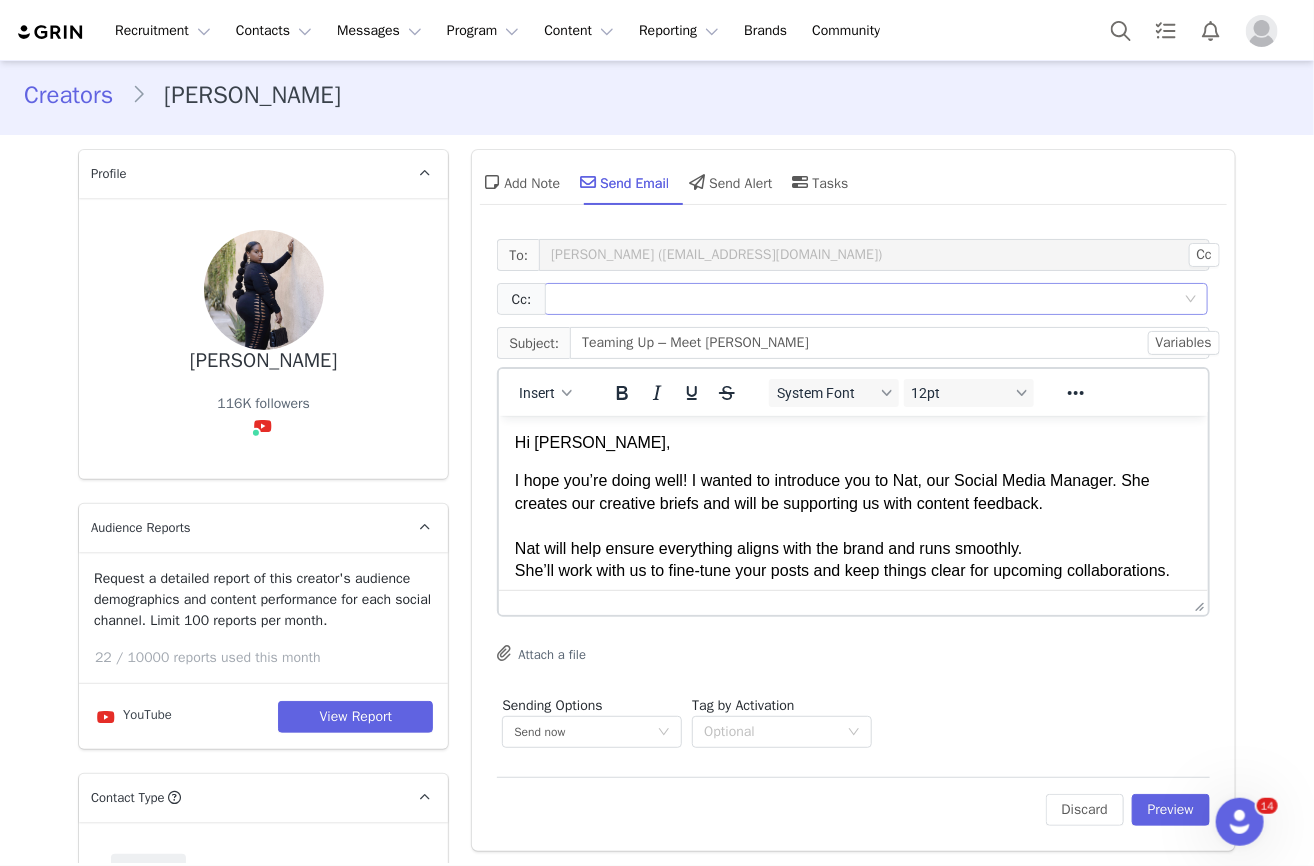 click at bounding box center (868, 299) 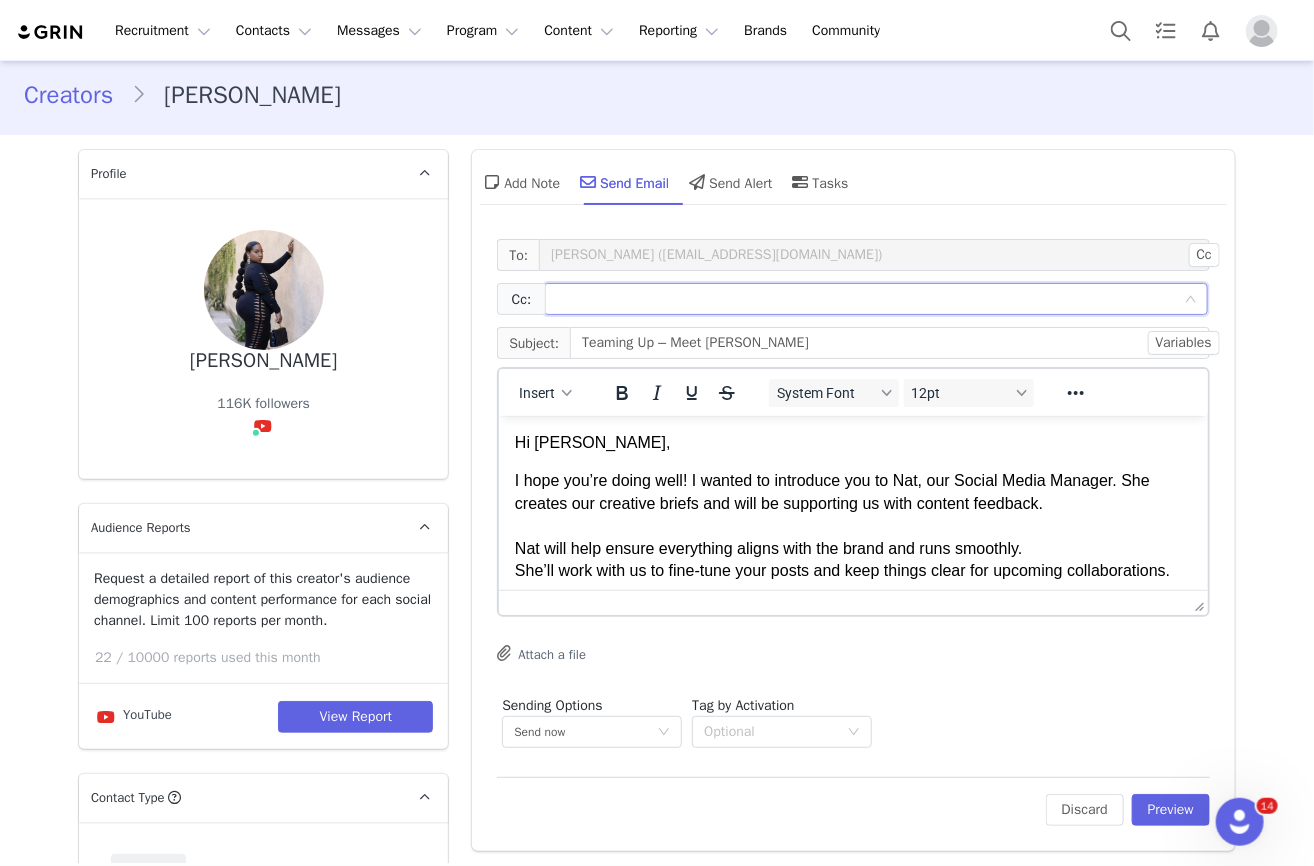 paste on "[PERSON_NAME][EMAIL_ADDRESS][PERSON_NAME][DOMAIN_NAME]" 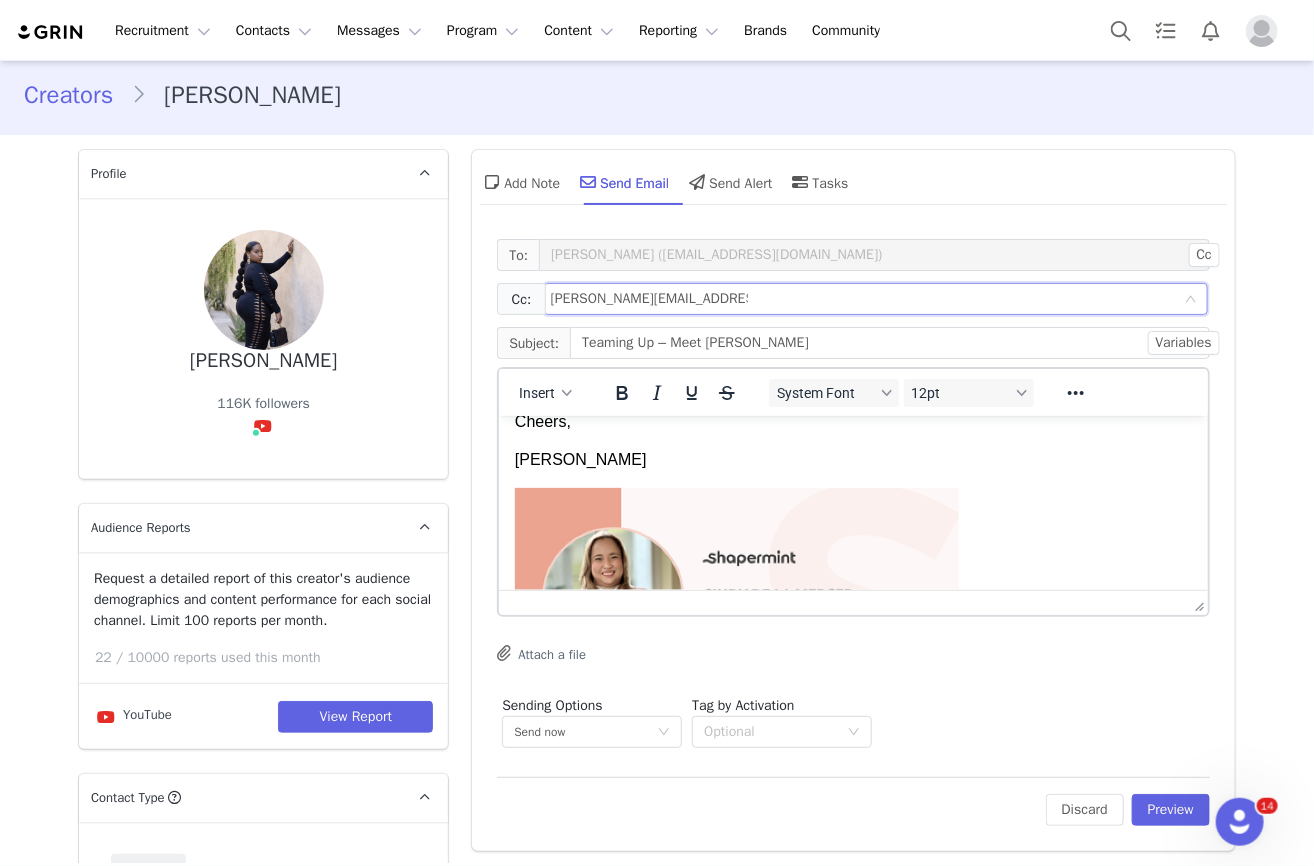 scroll, scrollTop: 318, scrollLeft: 0, axis: vertical 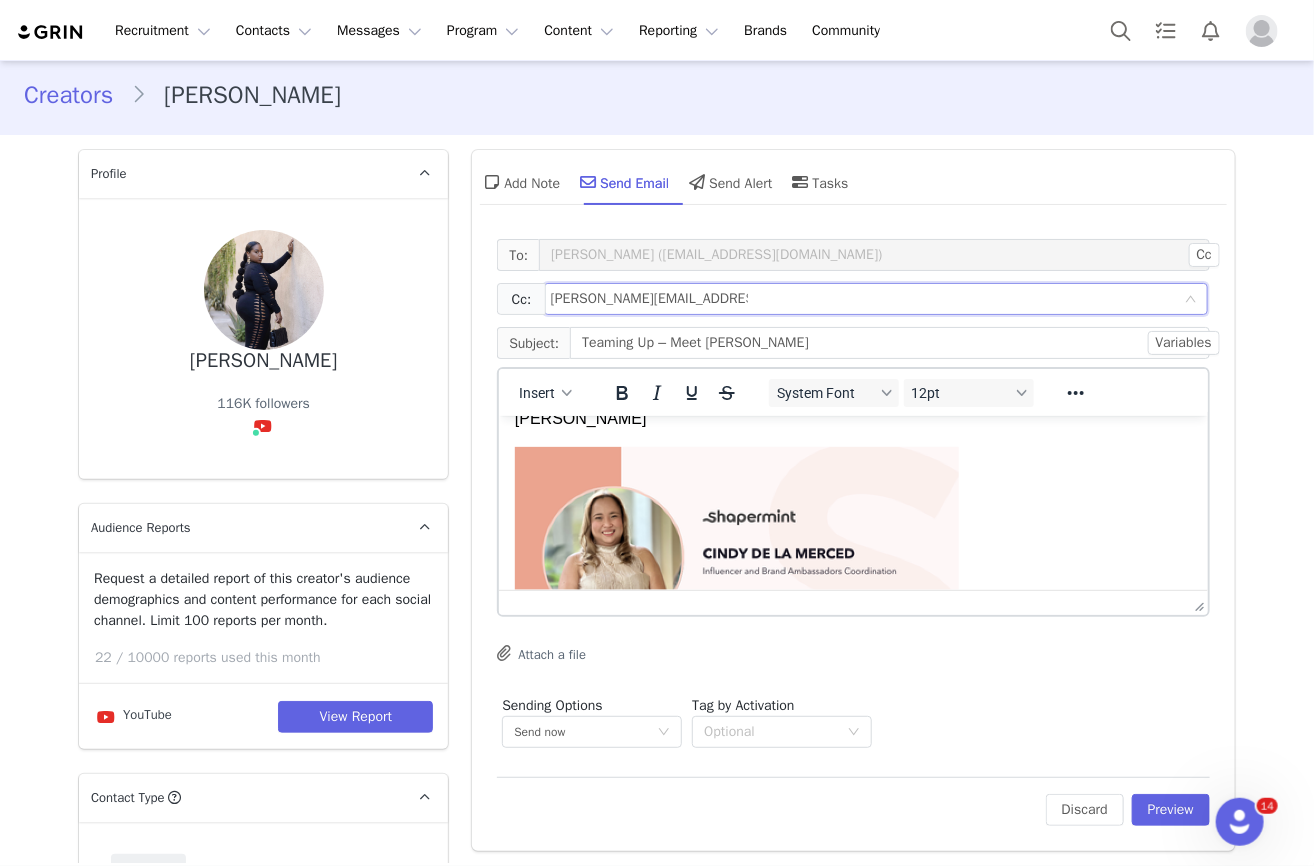 type on "[PERSON_NAME][EMAIL_ADDRESS][PERSON_NAME][DOMAIN_NAME]" 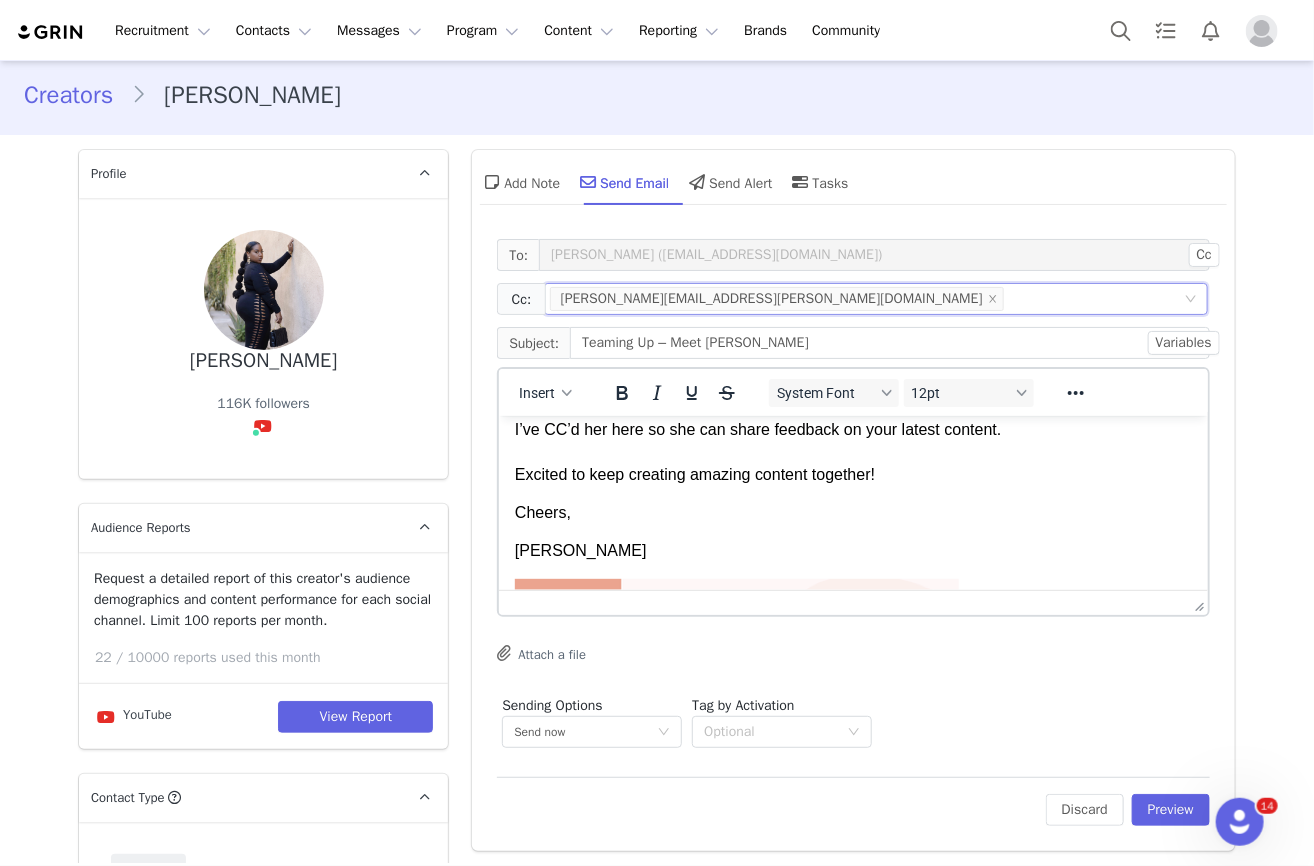 scroll, scrollTop: 0, scrollLeft: 0, axis: both 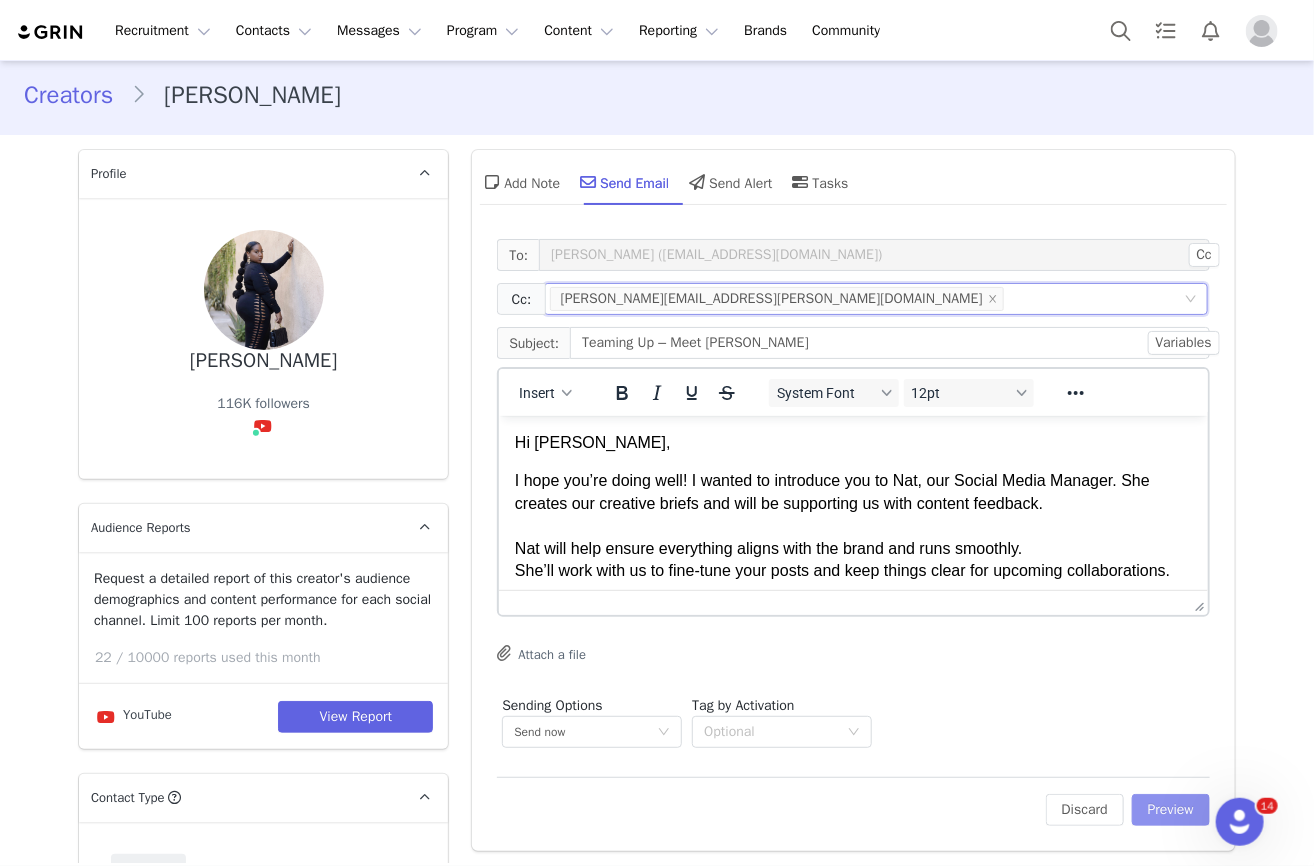 click on "Preview" at bounding box center (1171, 810) 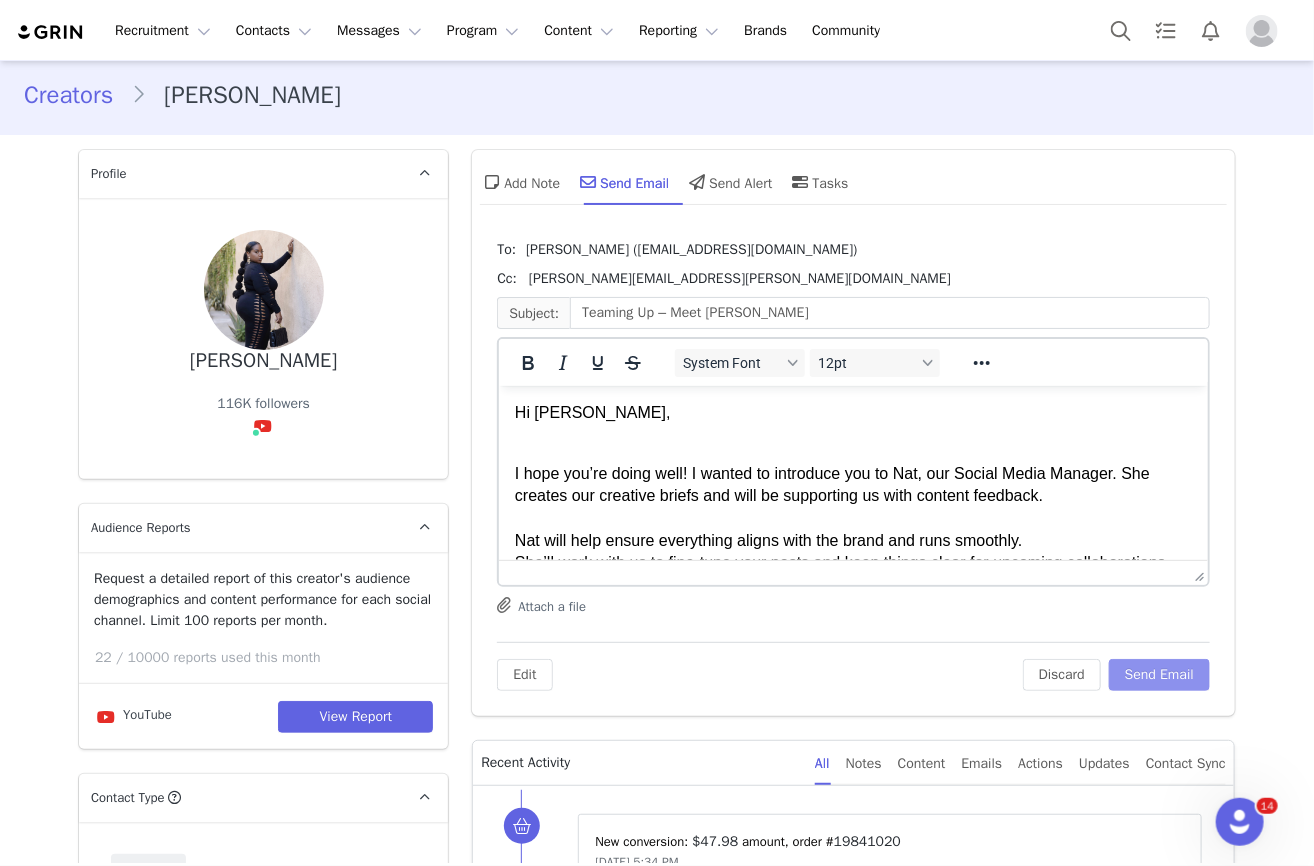scroll, scrollTop: 0, scrollLeft: 0, axis: both 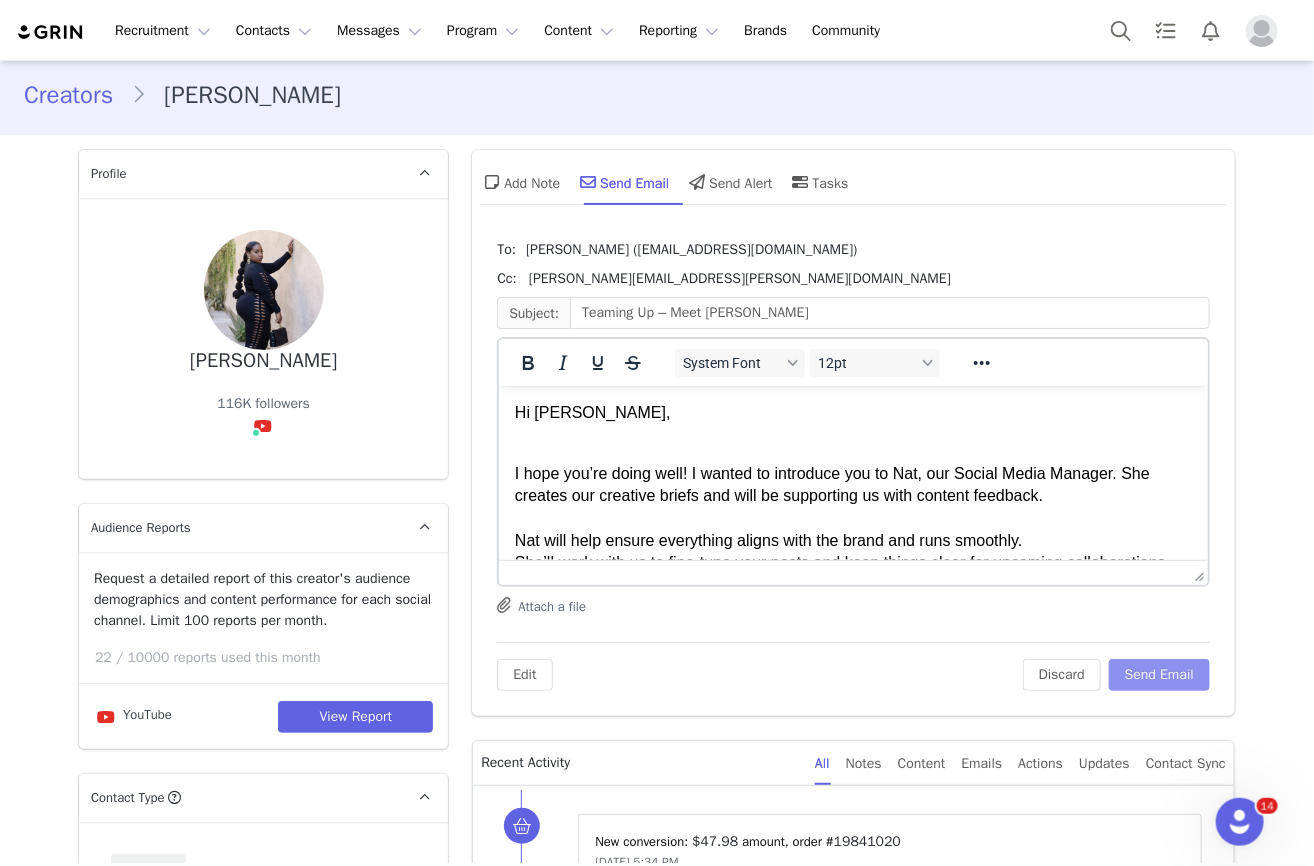 click on "Send Email" at bounding box center [1159, 675] 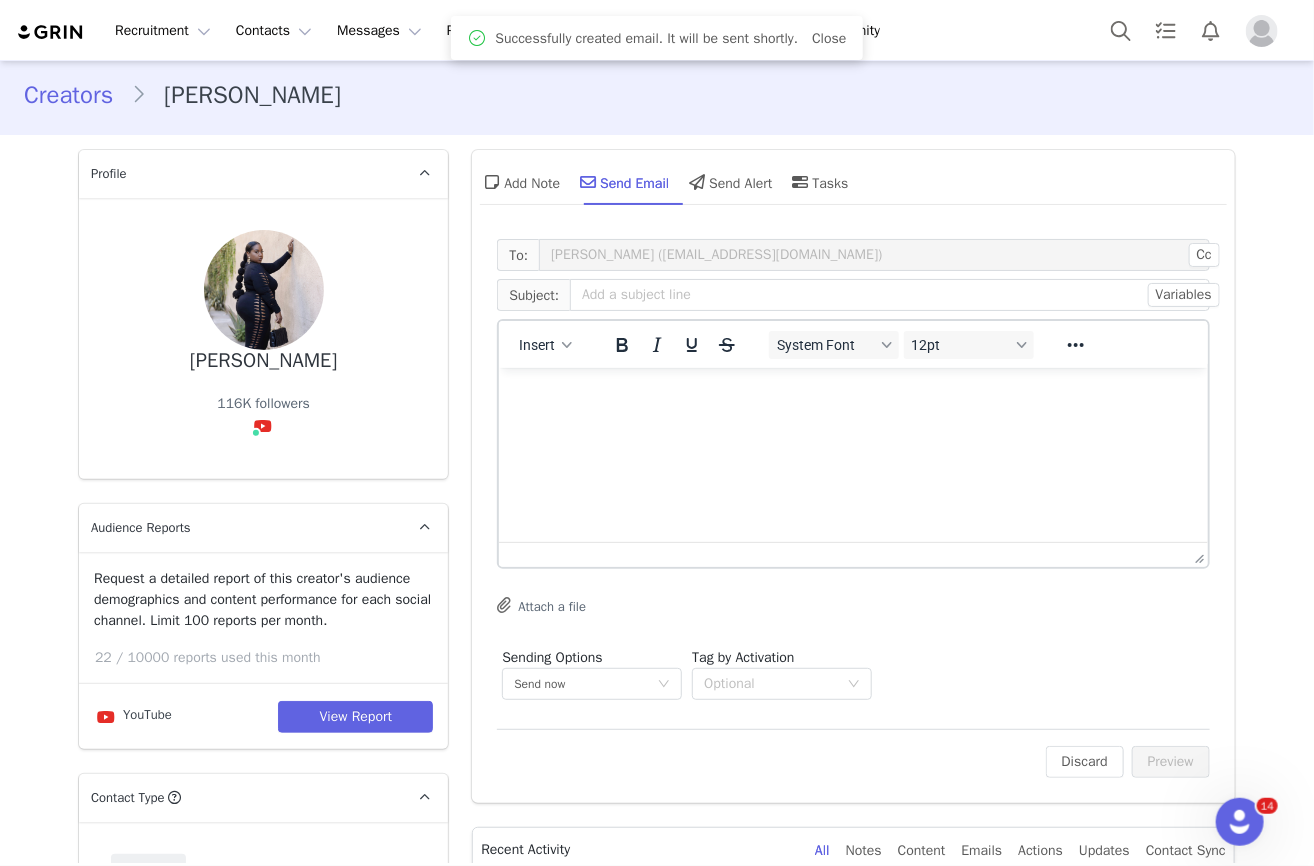 scroll, scrollTop: 0, scrollLeft: 0, axis: both 